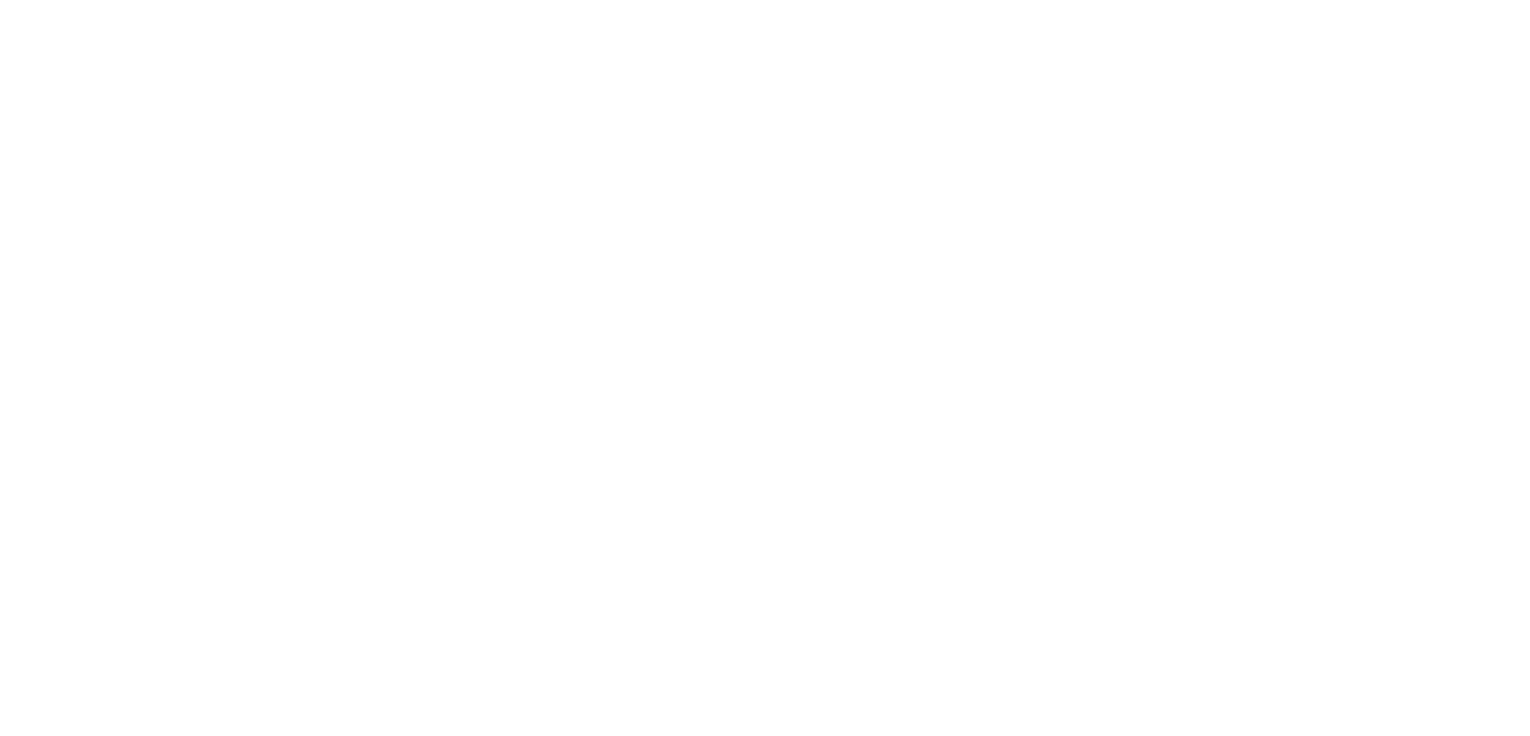 scroll, scrollTop: 0, scrollLeft: 0, axis: both 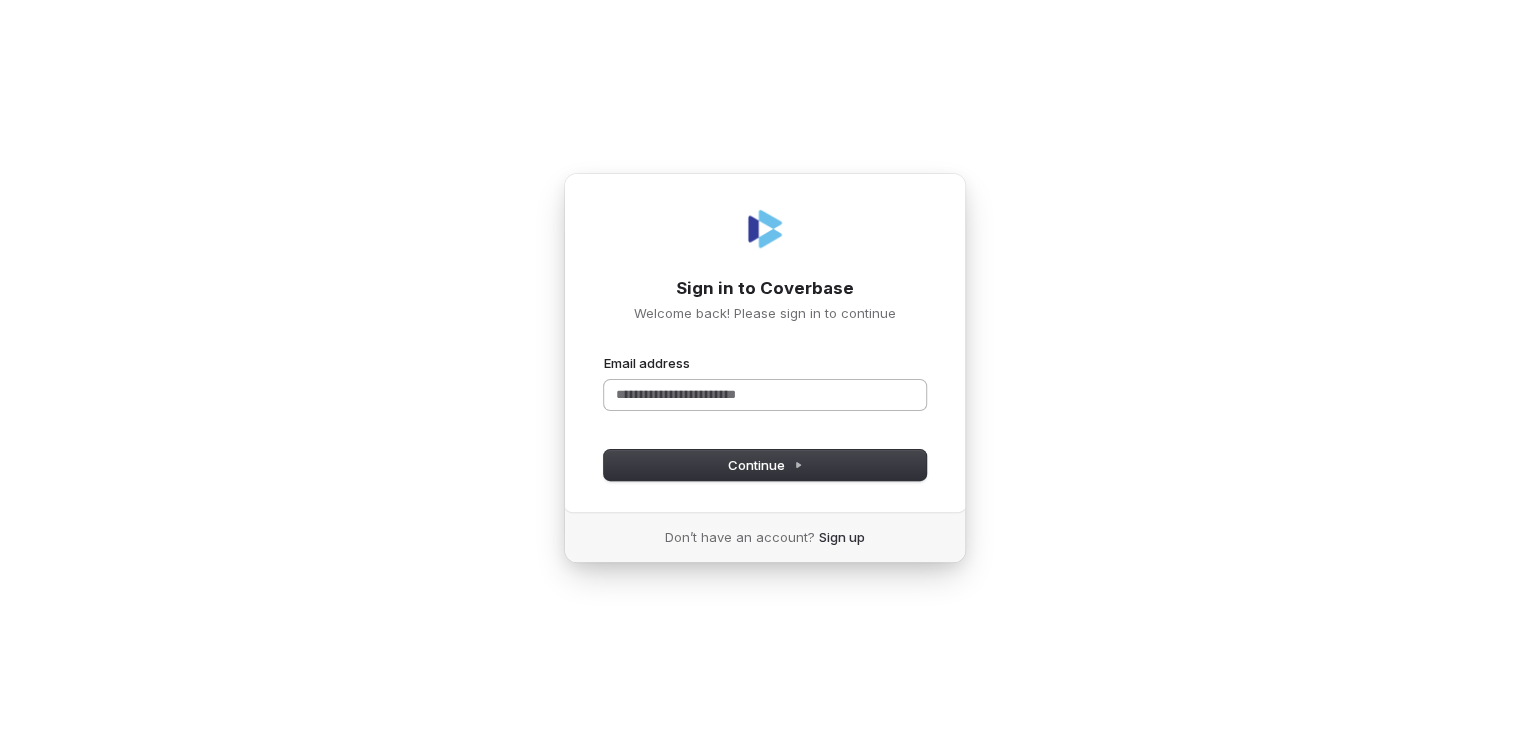 click on "Email address" at bounding box center [765, 395] 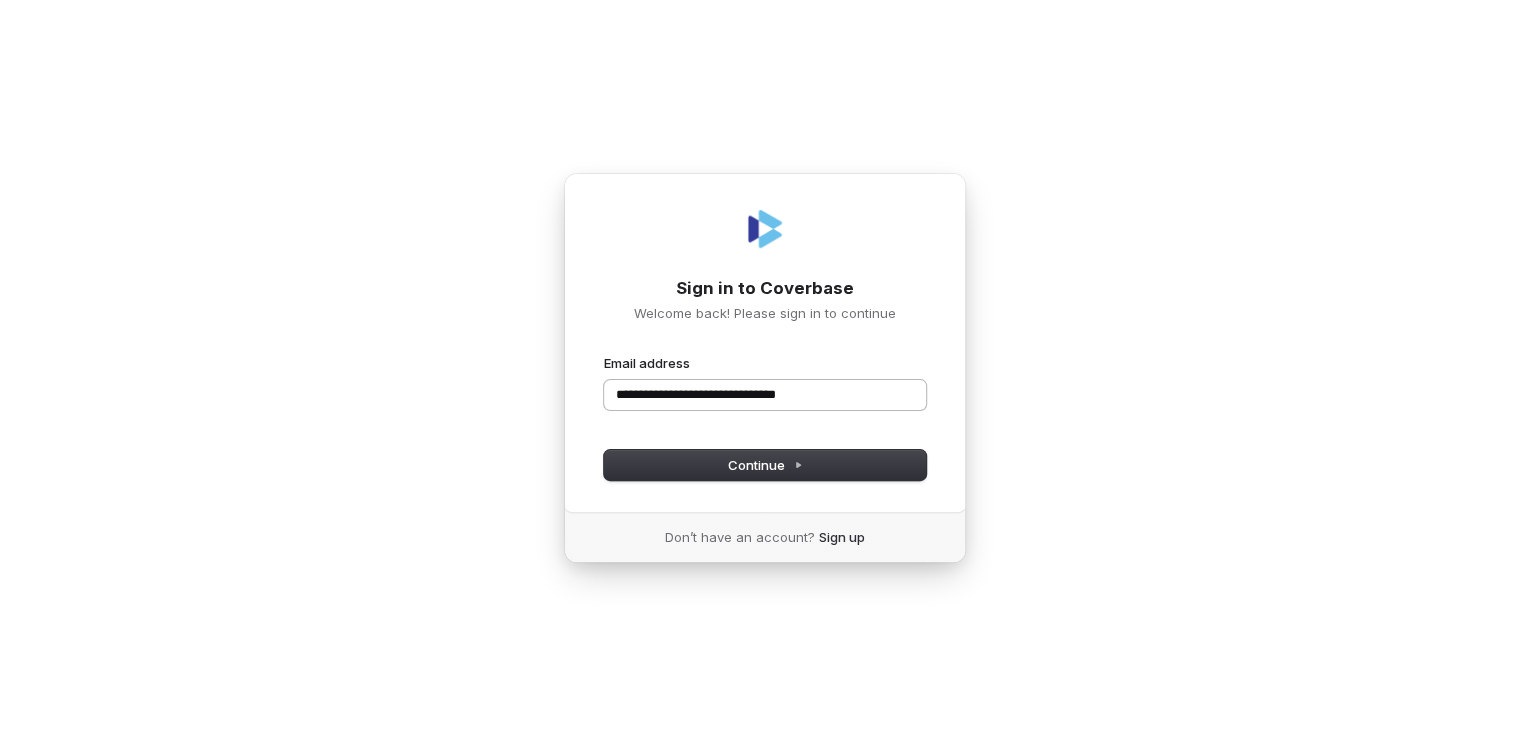 click at bounding box center (604, 354) 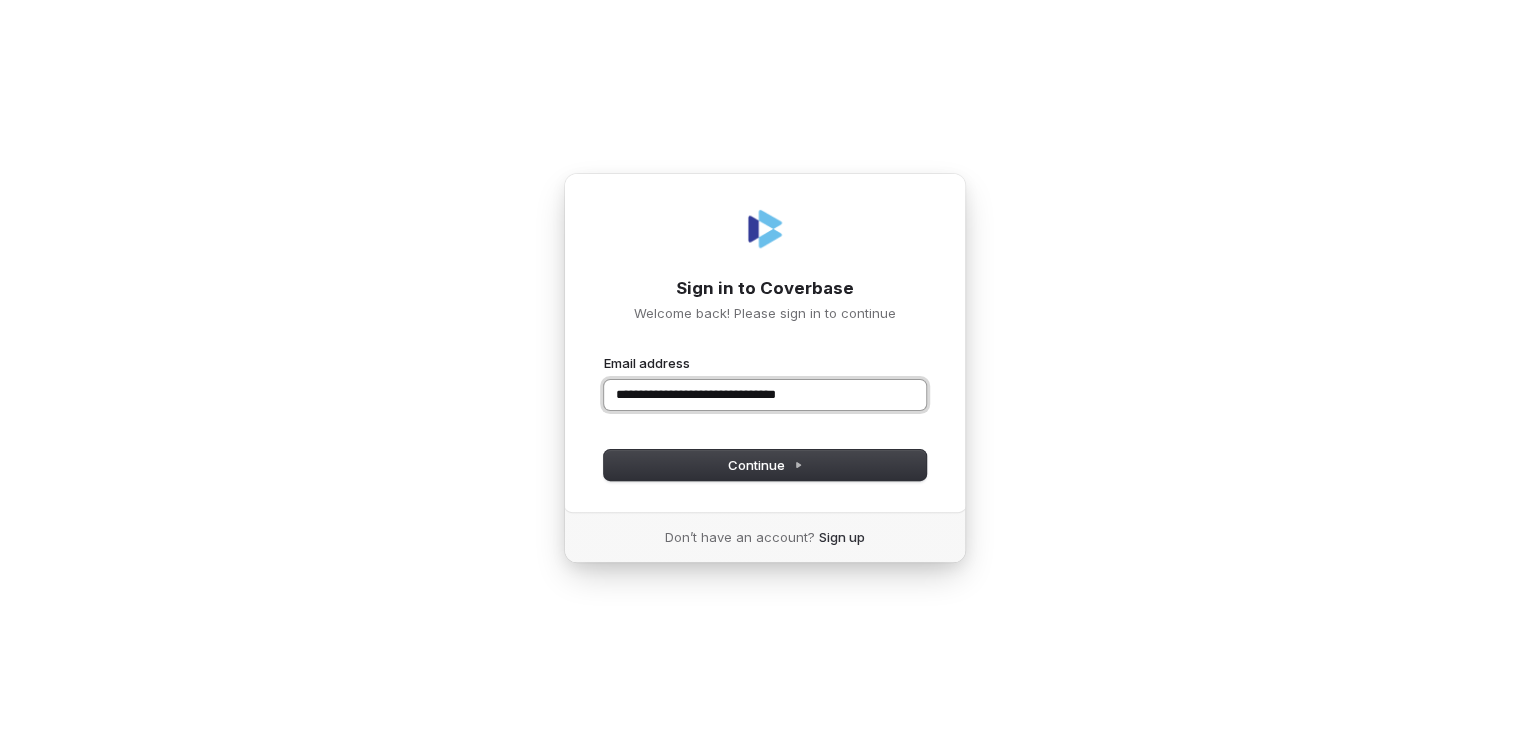 click on "**********" at bounding box center [765, 395] 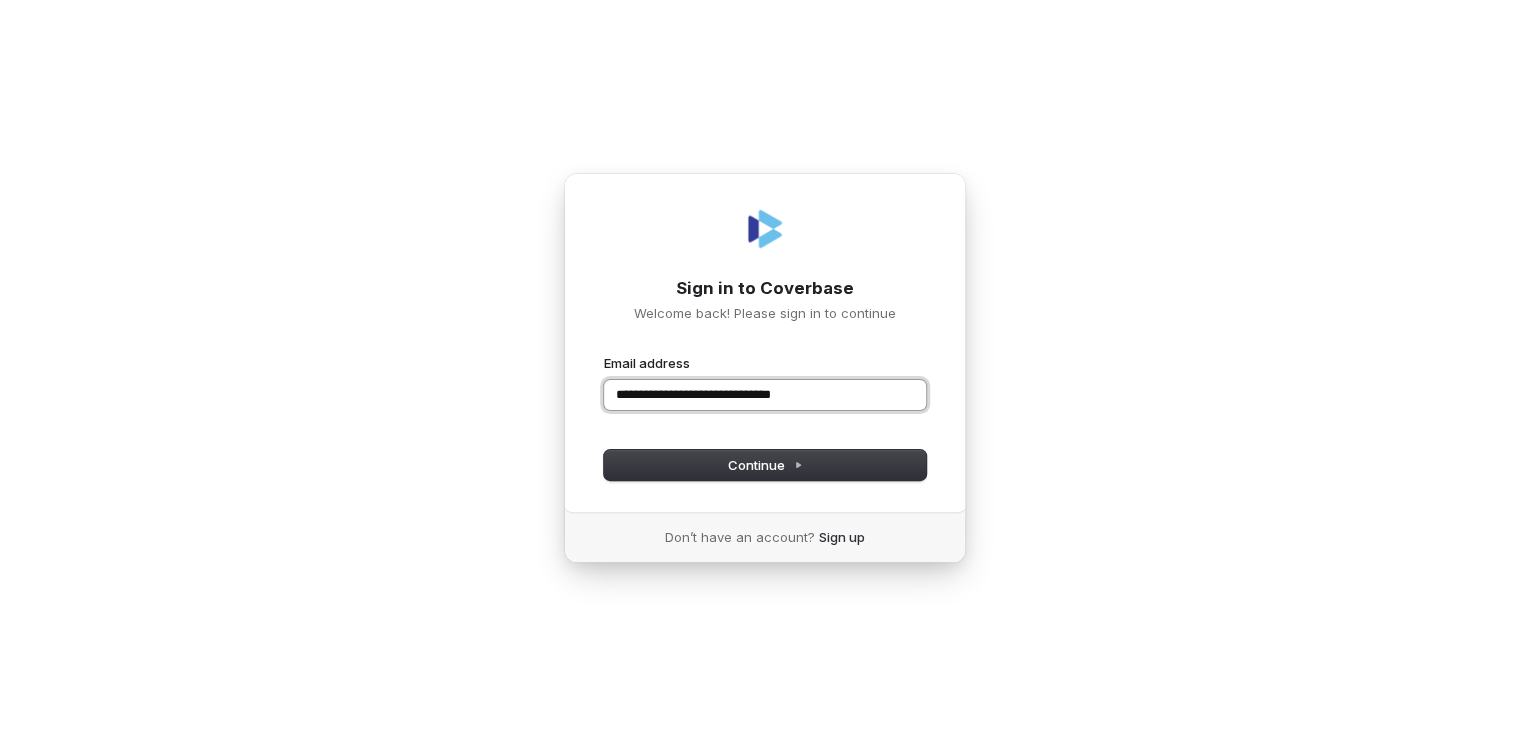 click at bounding box center [604, 354] 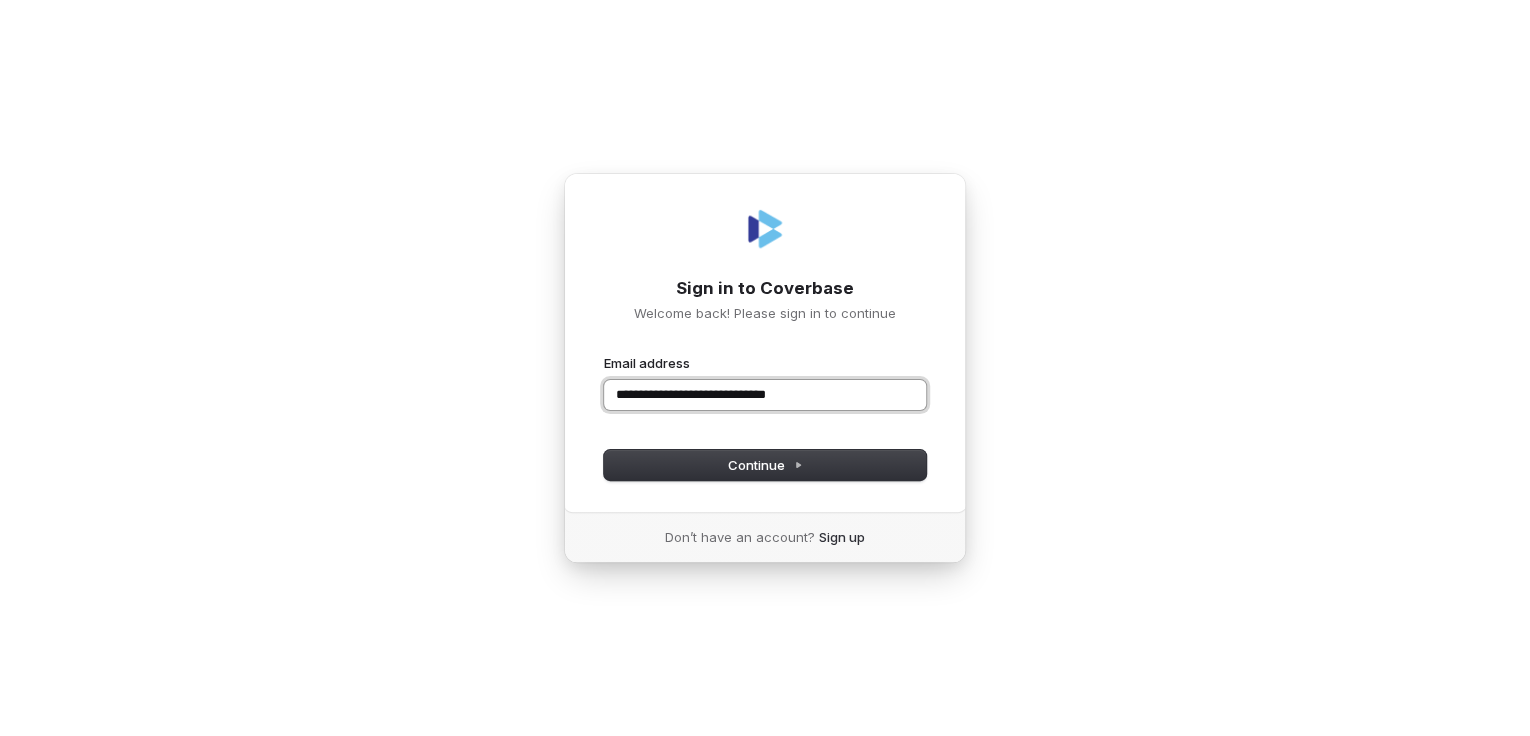 click at bounding box center [604, 354] 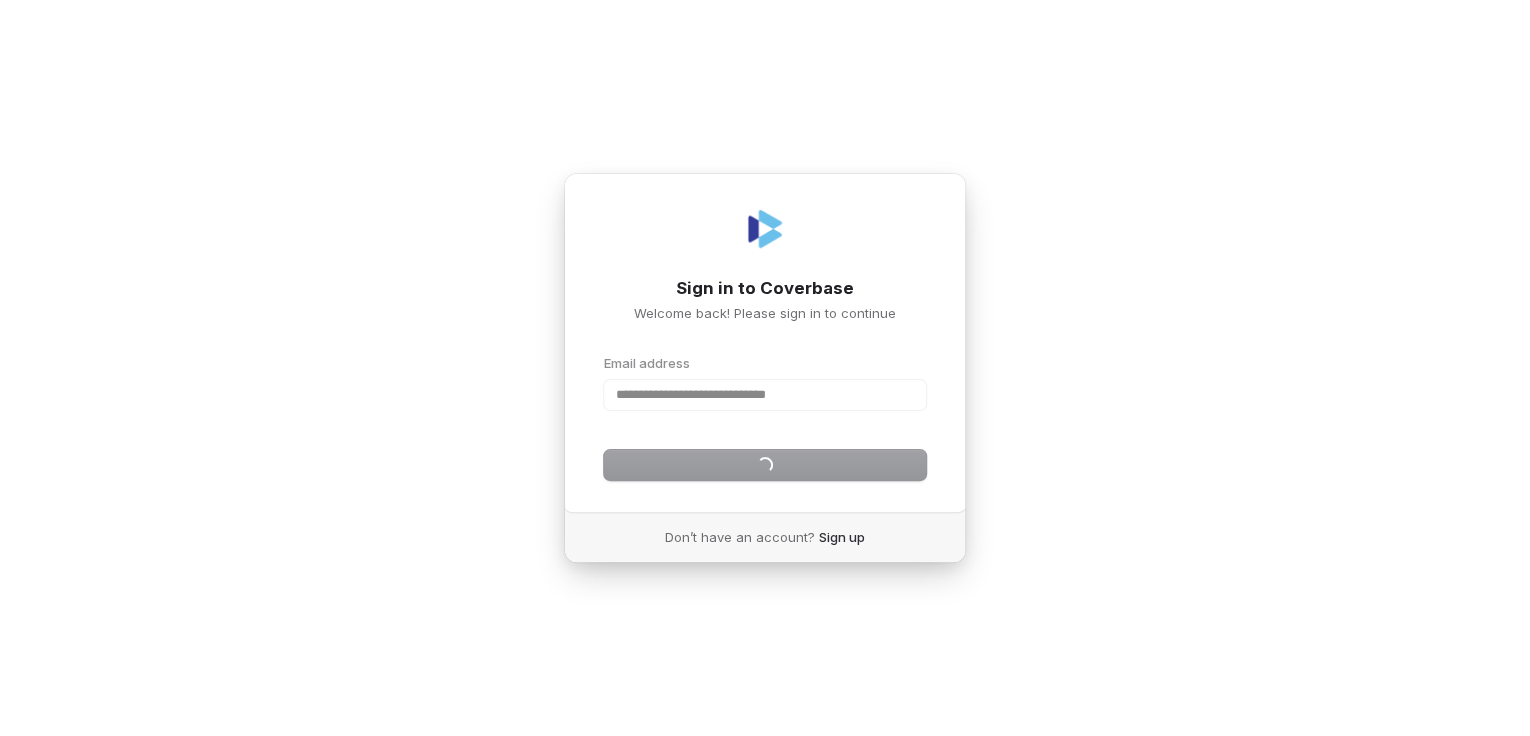 type on "**********" 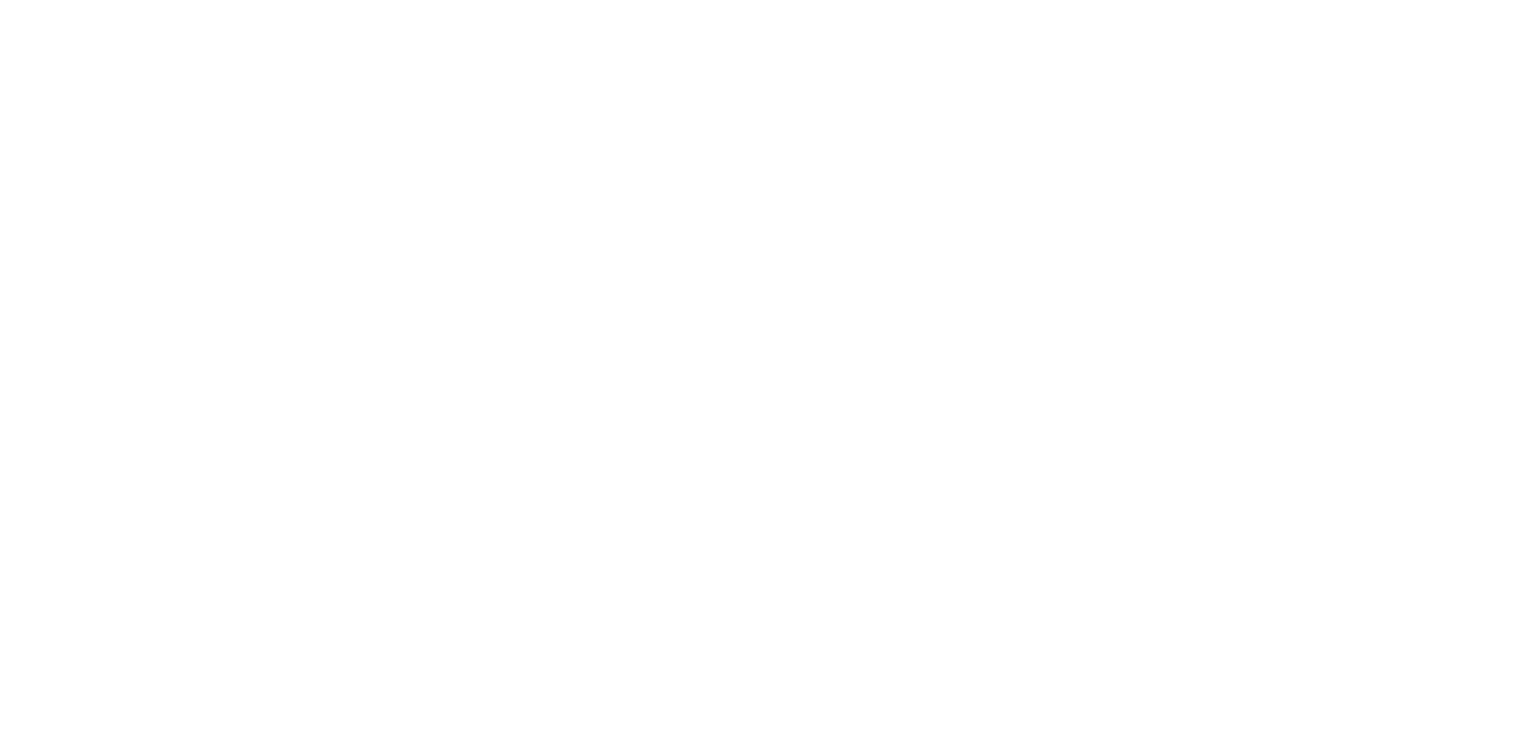 scroll, scrollTop: 0, scrollLeft: 0, axis: both 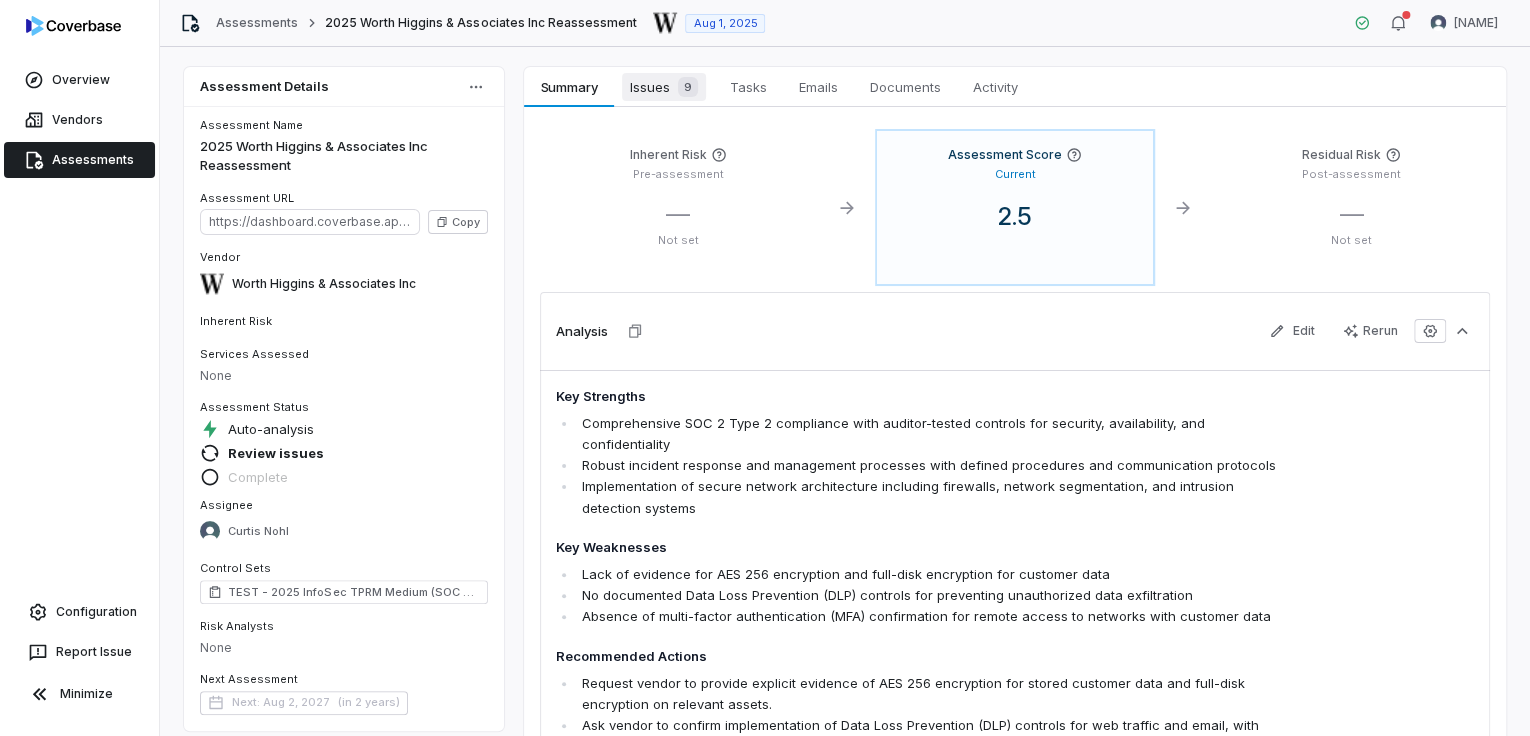 click on "Issues 9" at bounding box center (664, 87) 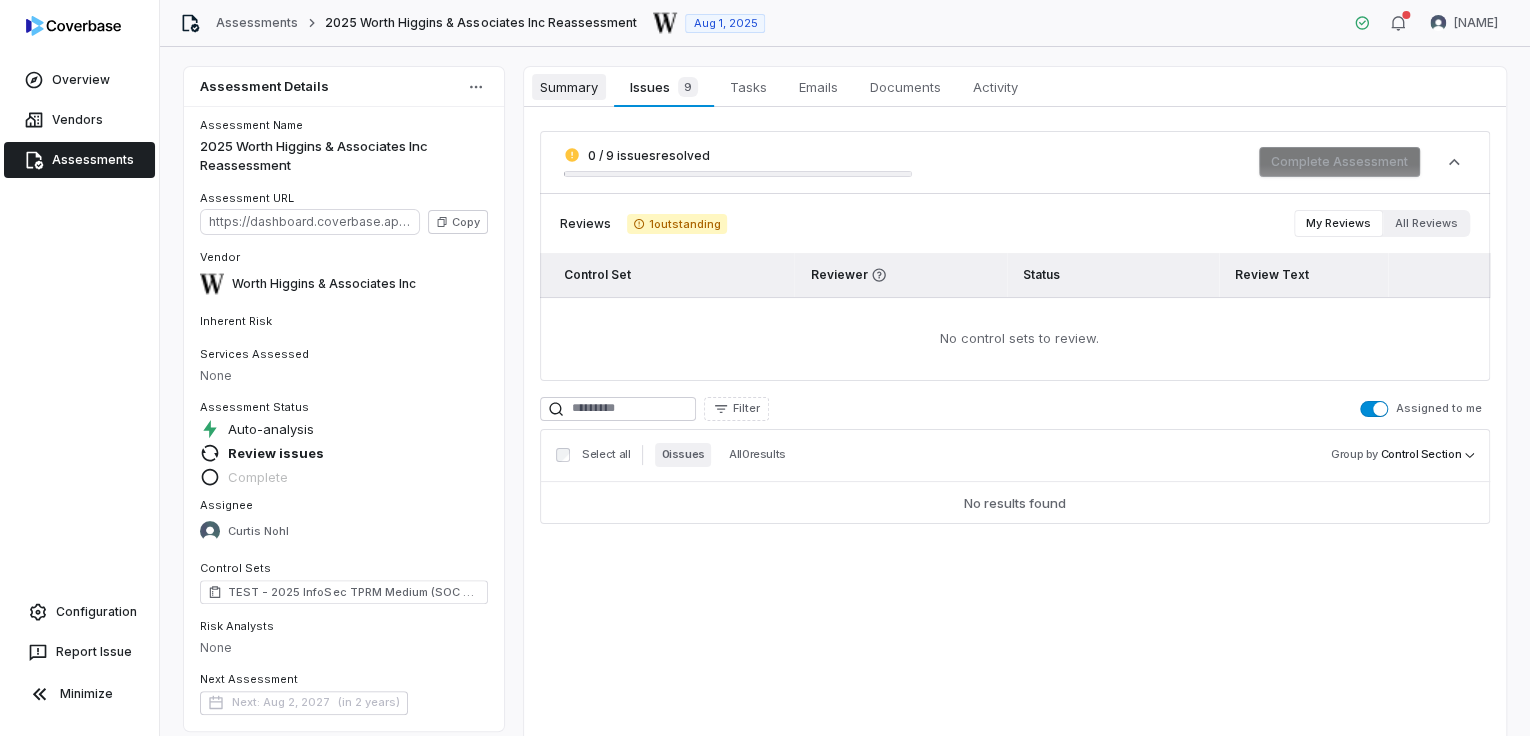 click on "Summary" at bounding box center (569, 87) 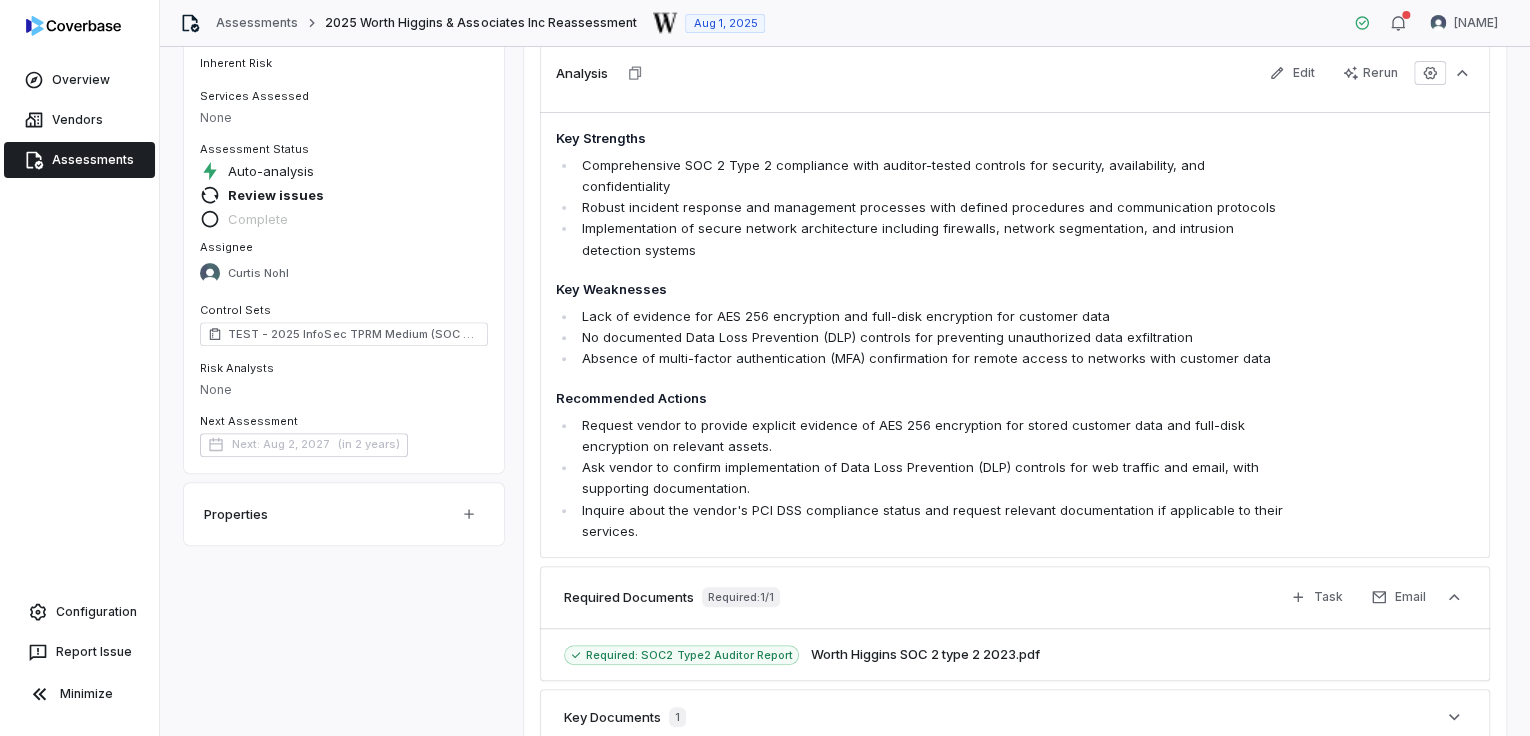 scroll, scrollTop: 266, scrollLeft: 0, axis: vertical 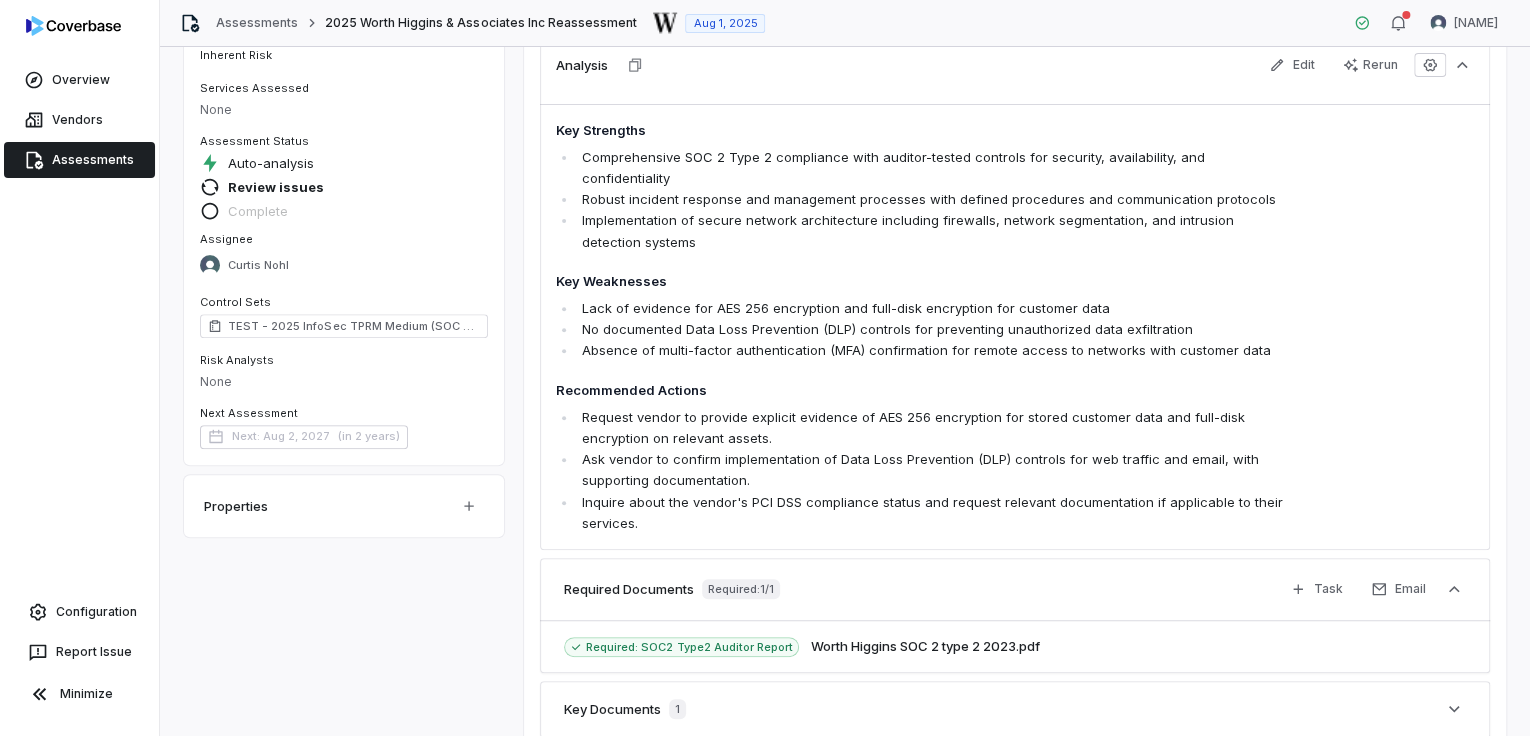click on "Overview Vendors Assessments Configuration Report Issue Minimize" at bounding box center [79, 368] 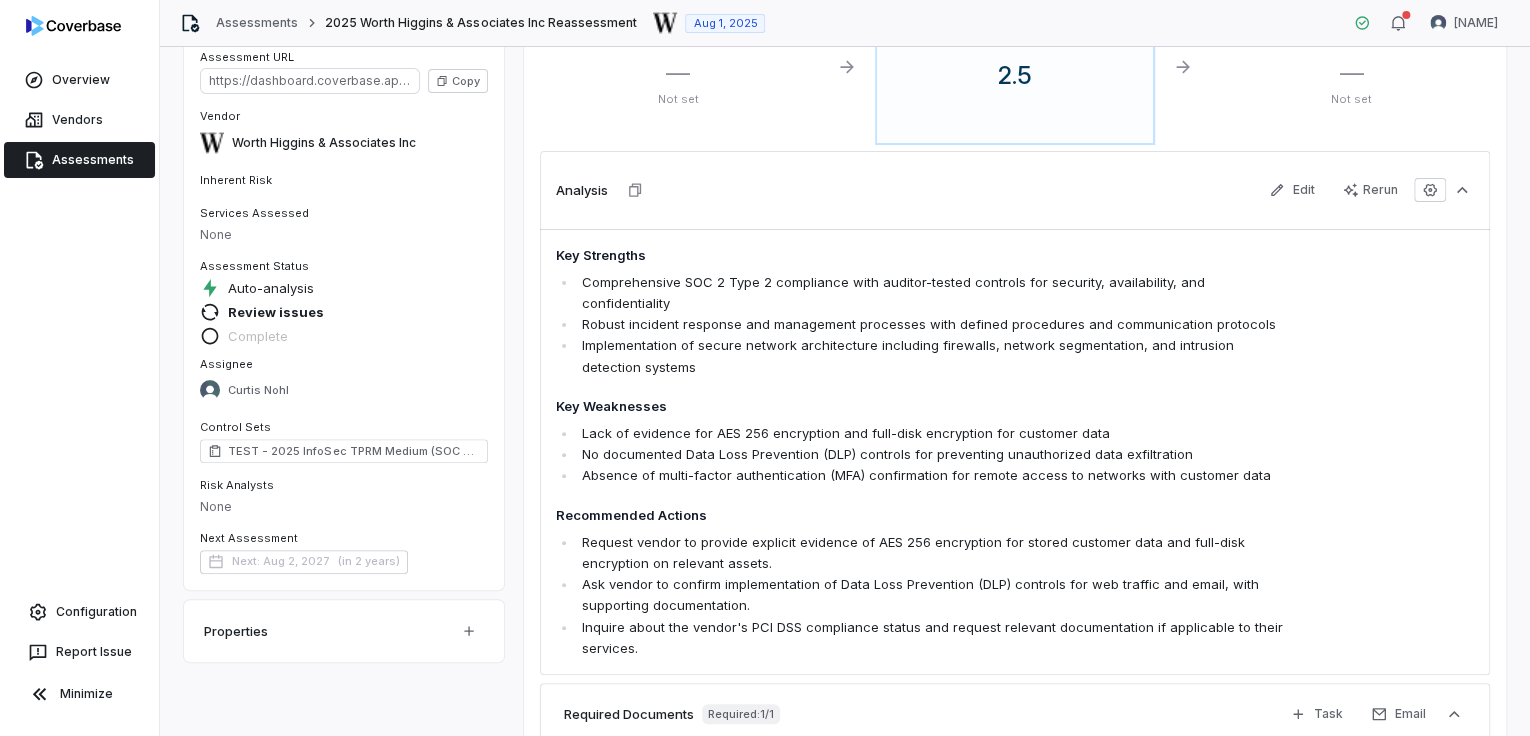 scroll, scrollTop: 0, scrollLeft: 0, axis: both 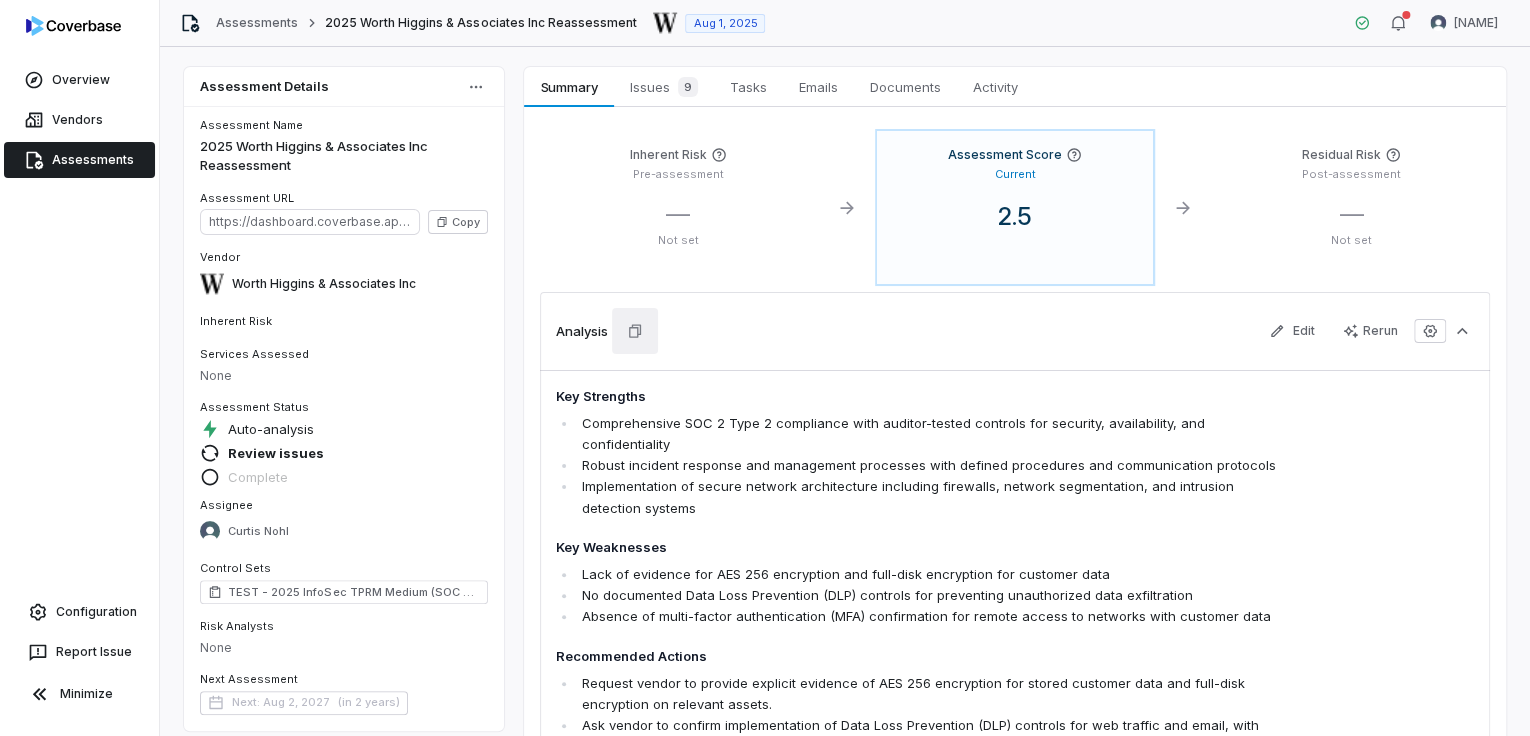 click 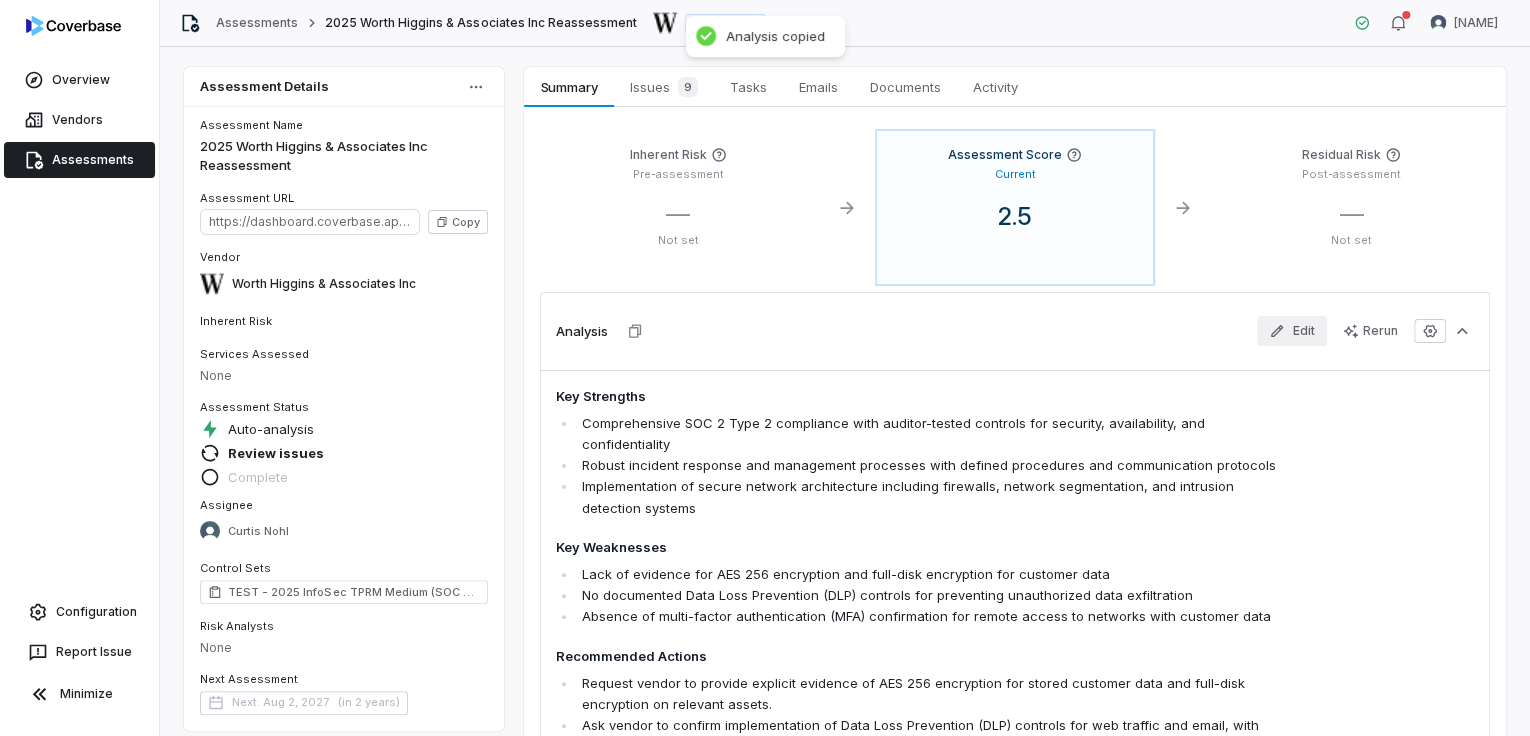 click on "Edit" at bounding box center [1292, 331] 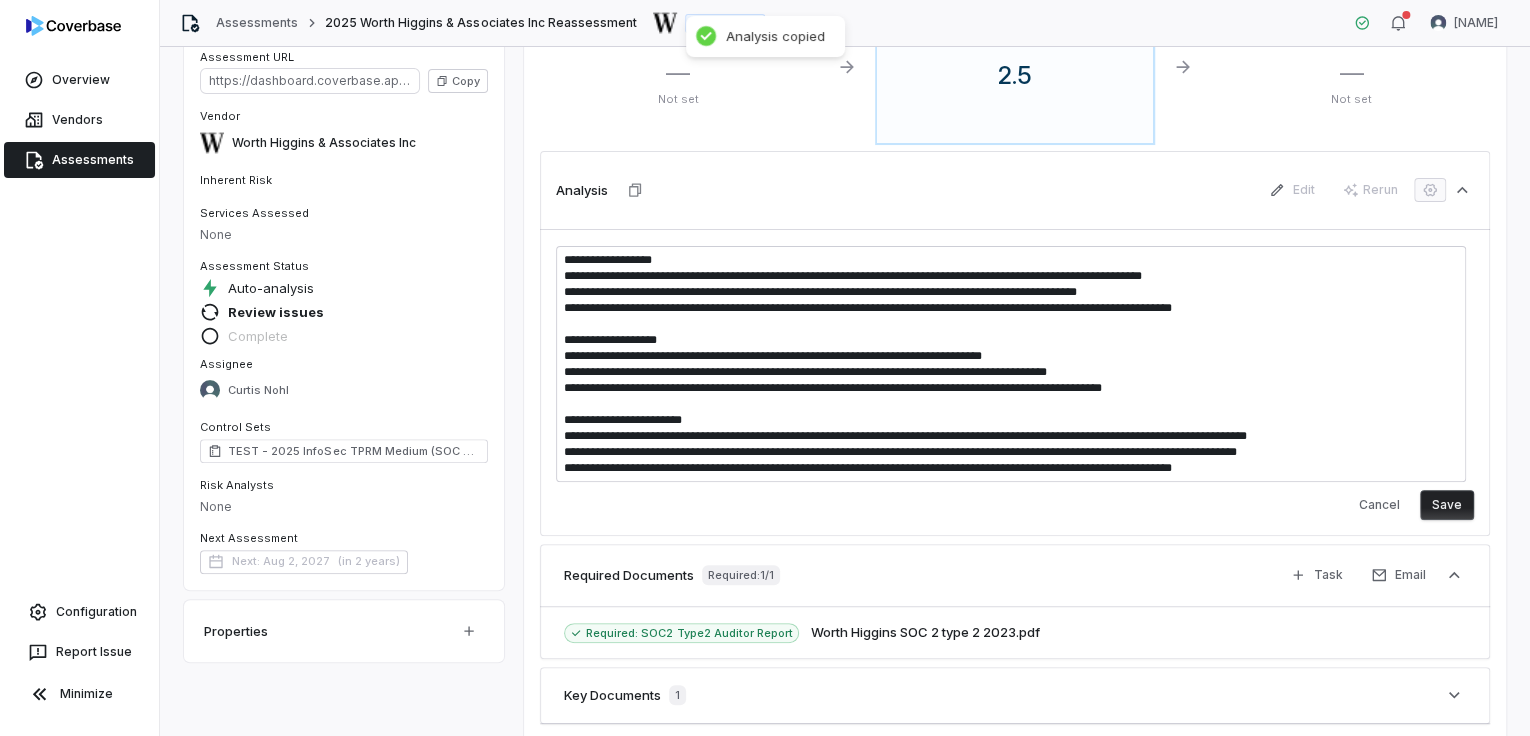 scroll, scrollTop: 0, scrollLeft: 0, axis: both 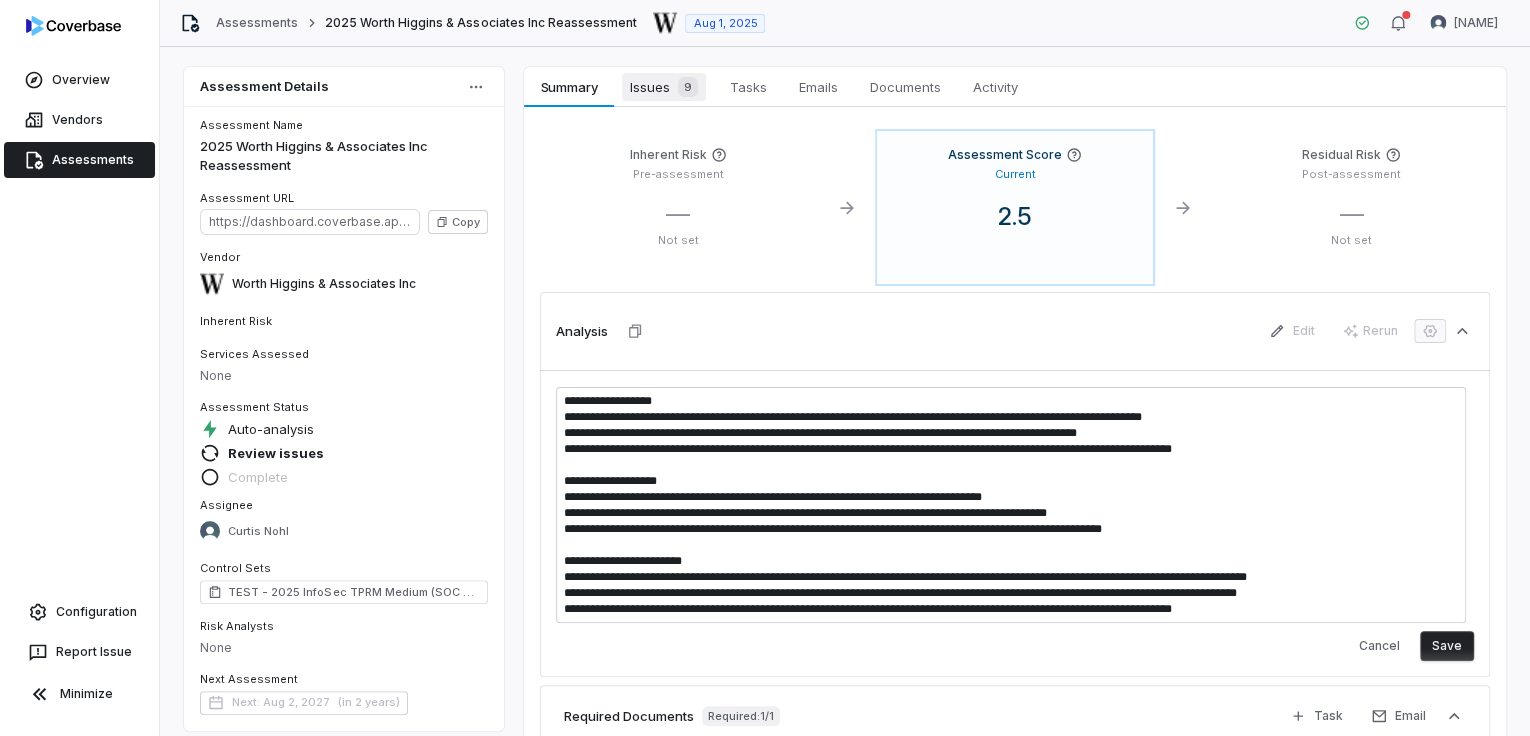 click on "Issues 9" at bounding box center [664, 87] 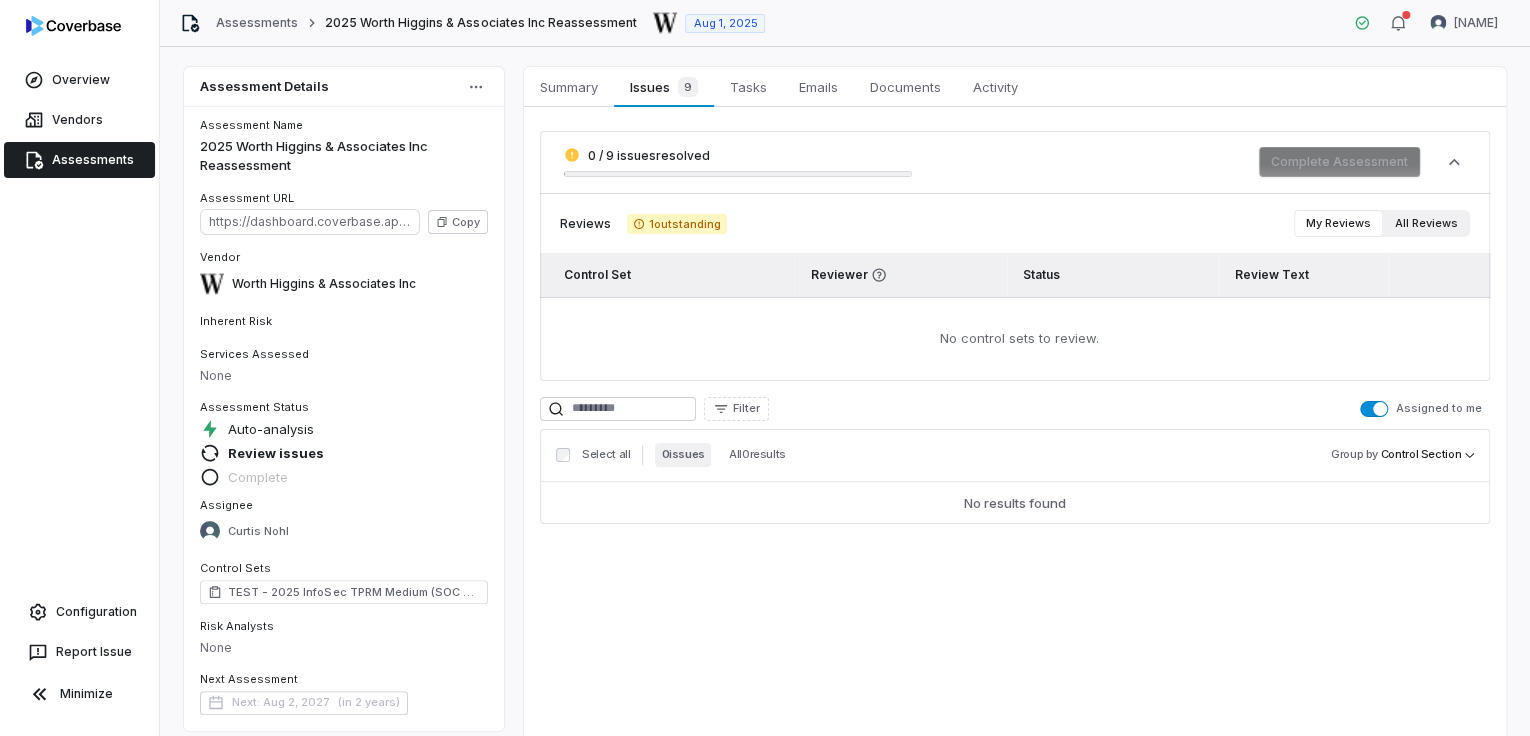 click on "All Reviews" at bounding box center (1426, 223) 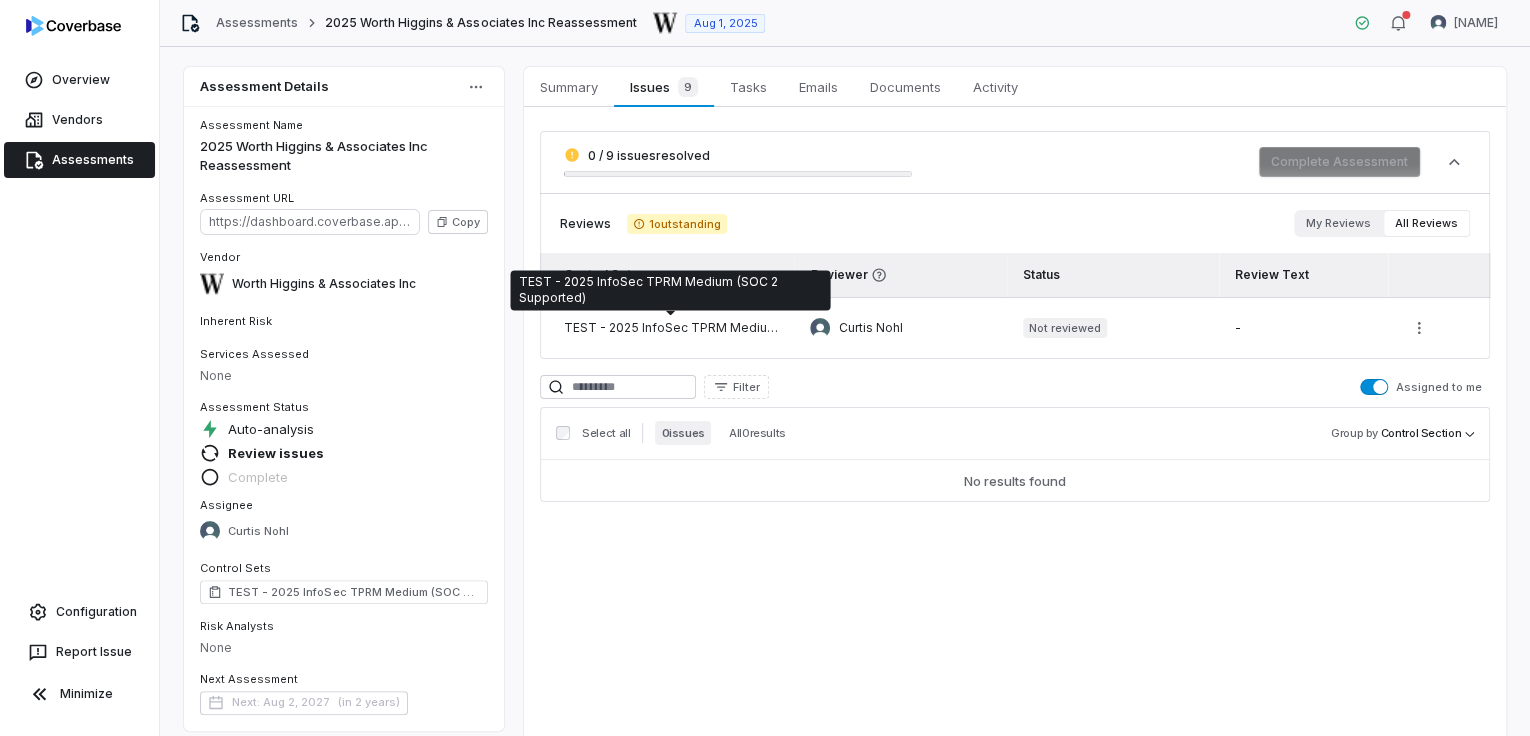 click on "TEST - 2025 InfoSec TPRM Medium (SOC 2 Supported)" at bounding box center (671, 328) 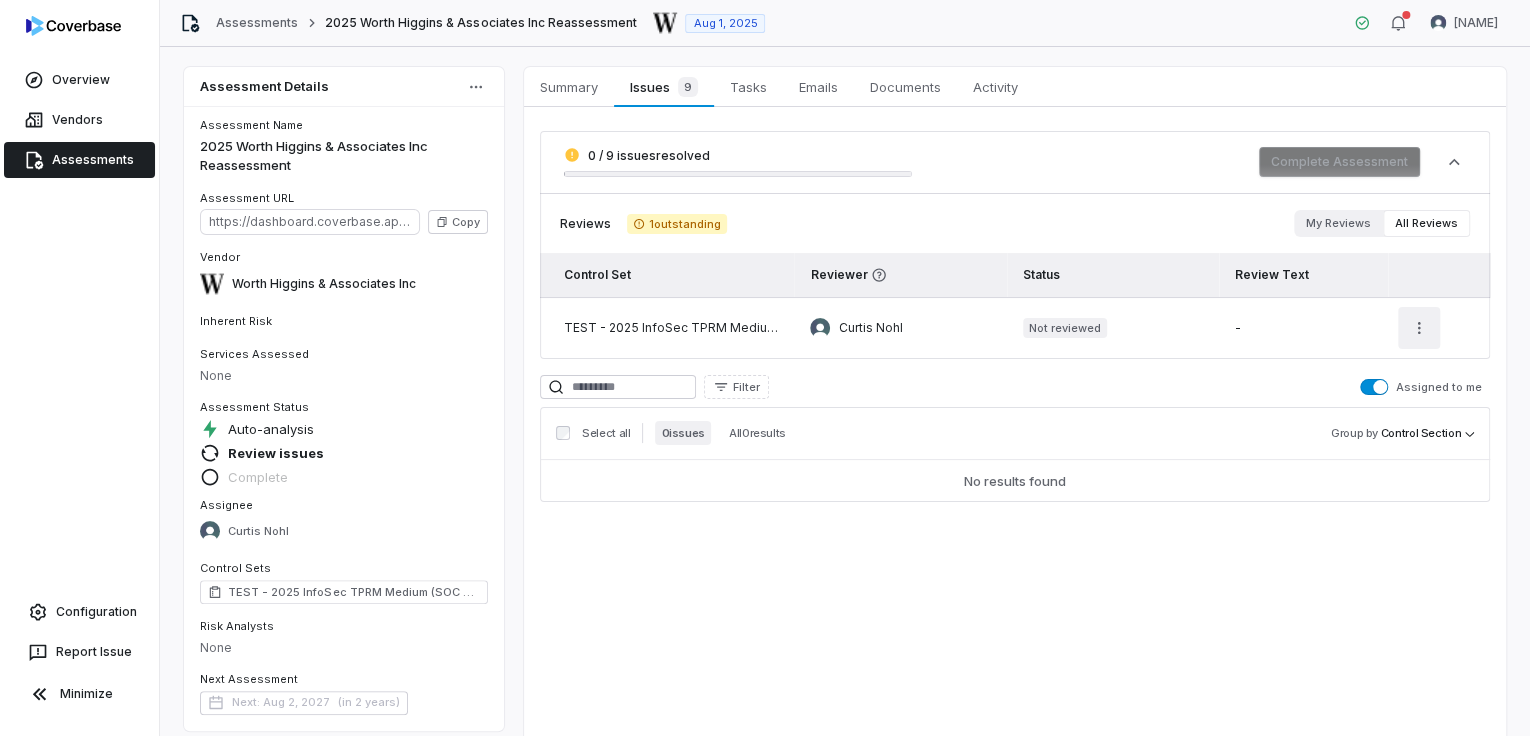 click on "Overview Vendors Assessments Configuration Report Issue Minimize Assessments 2025 Worth Higgins & Associates Inc Reassessment Aug 1, 2025 [NAME] Assessment Details Assessment Name 2025 Worth Higgins & Associates Inc Reassessment Assessment URL  https://dashboard.coverbase.app/assessments/cbqsrw_2f27a90940ea4f15bd17c3c4dbfe1698 Copy Vendor Worth Higgins & Associates Inc Inherent Risk Services Assessed None Assessment Status Auto-analysis Review issues Complete Assignee [NAME] Control Sets TEST - 2025 InfoSec TPRM Medium (SOC 2 Supported) Risk Analysts None Next Assessment Next: Aug 2, 2027 ( in 2 years ) Properties Summary Summary Issues 9 Issues 9 Tasks Tasks Emails Emails Documents Documents Activity Activity 0 / 9   issues  resolved Complete Assessment Reviews 1  outstanding My Reviews All Reviews Control Set Reviewer  Status Review Text TEST - 2025 InfoSec TPRM Medium (SOC 2 Supported) [NAME] Not reviewed - Filter Assigned to me Select all 0  issues All  0  results" at bounding box center [765, 368] 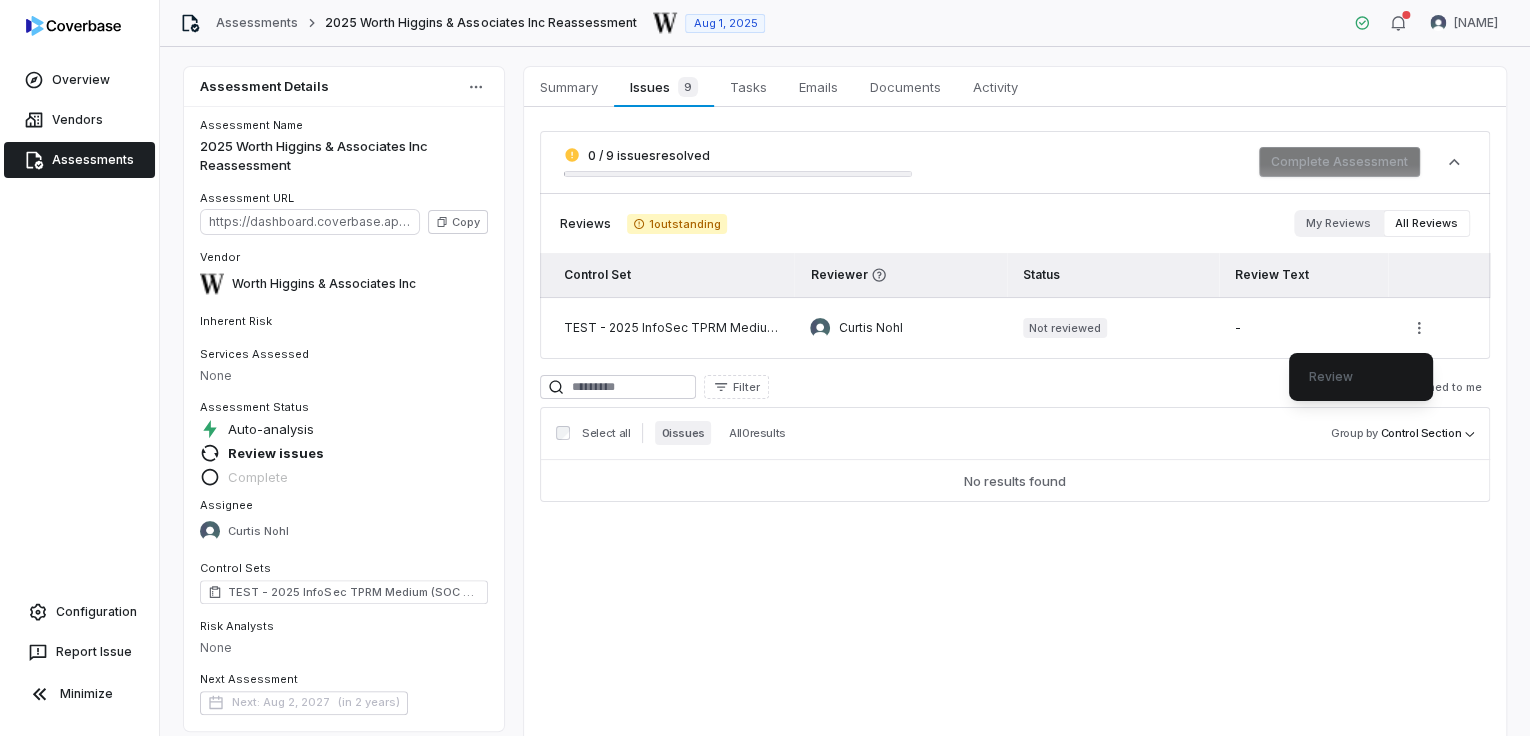 drag, startPoint x: 1051, startPoint y: 389, endPoint x: 1036, endPoint y: 403, distance: 20.518284 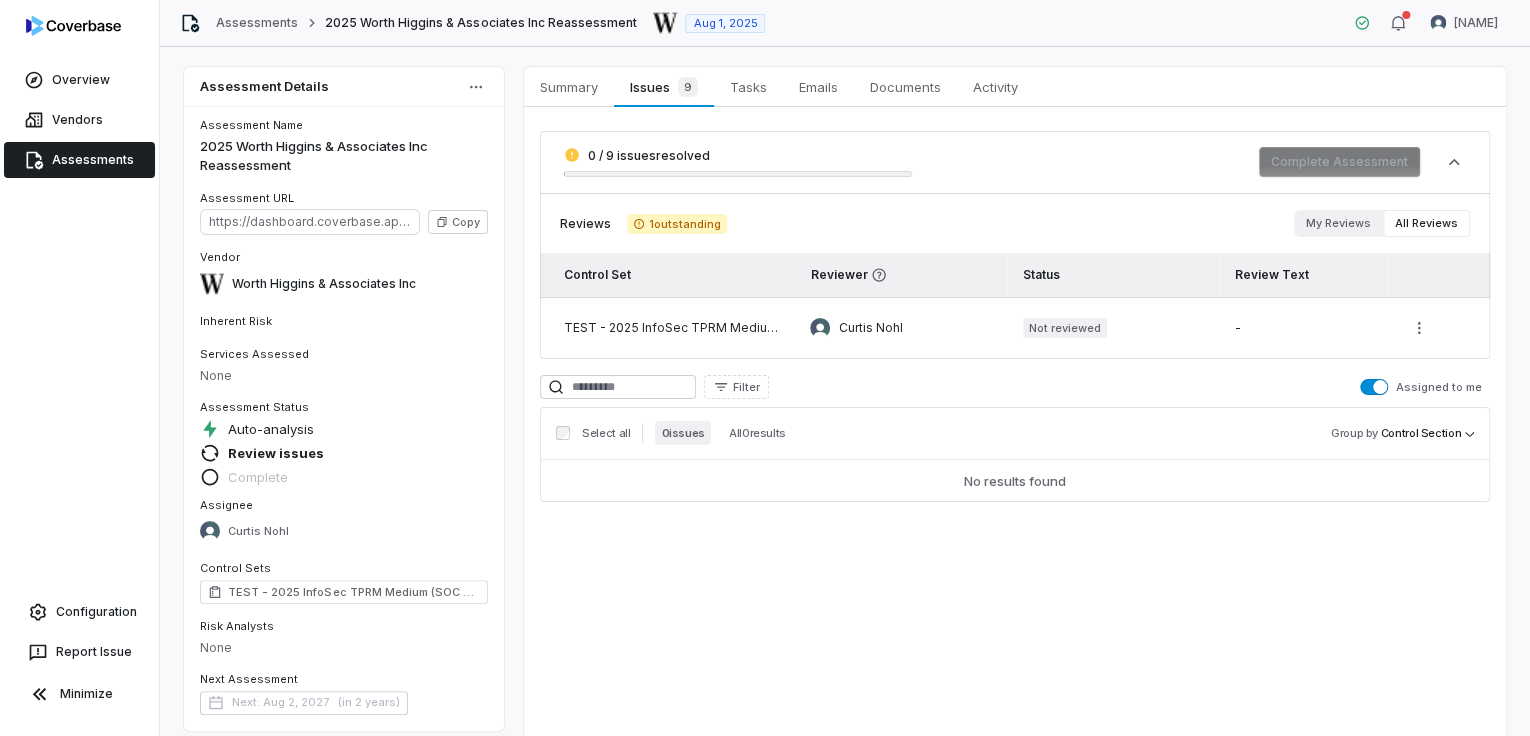 click on "TEST - 2025 InfoSec TPRM Medium (SOC 2 Supported)" at bounding box center [671, 328] 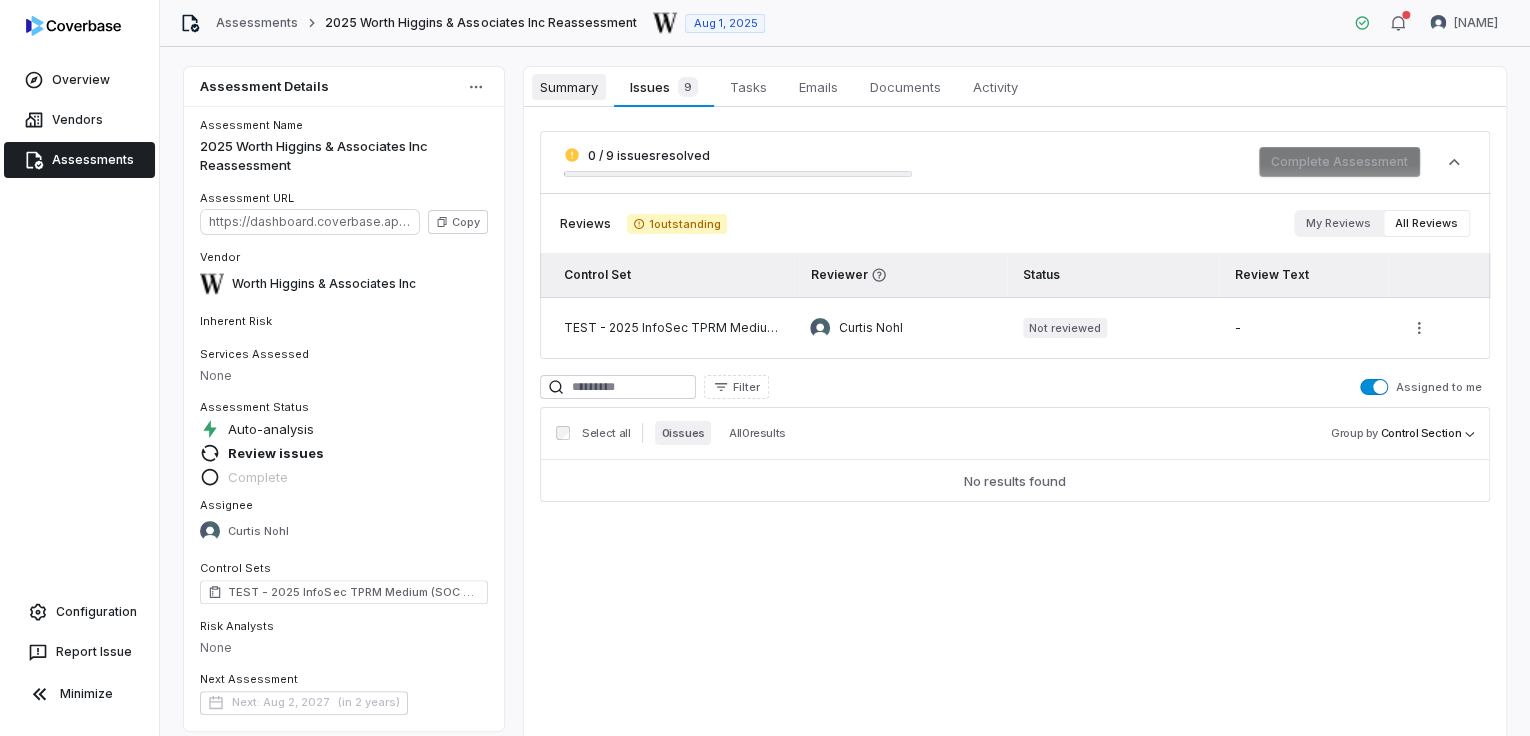 click on "Summary" at bounding box center (569, 87) 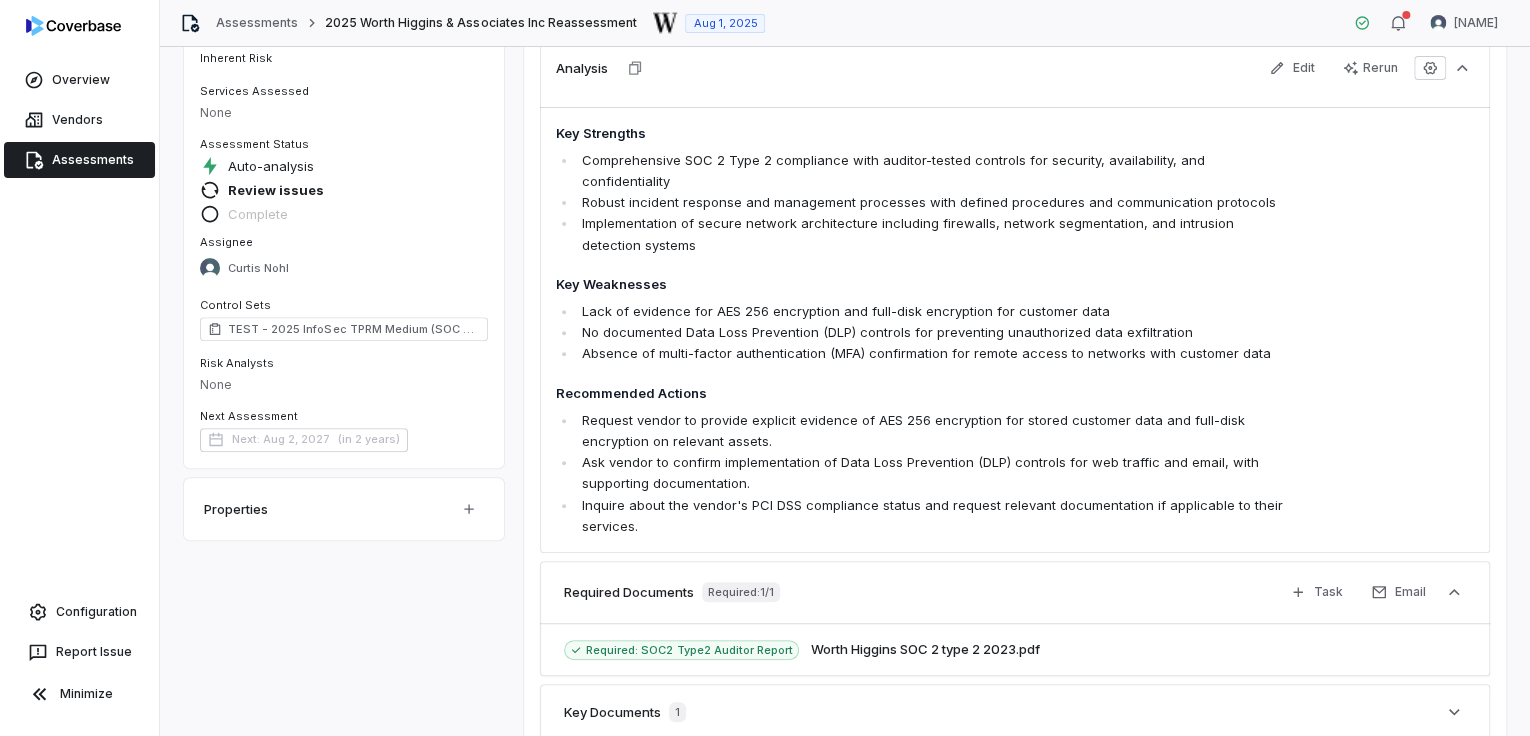 scroll, scrollTop: 0, scrollLeft: 0, axis: both 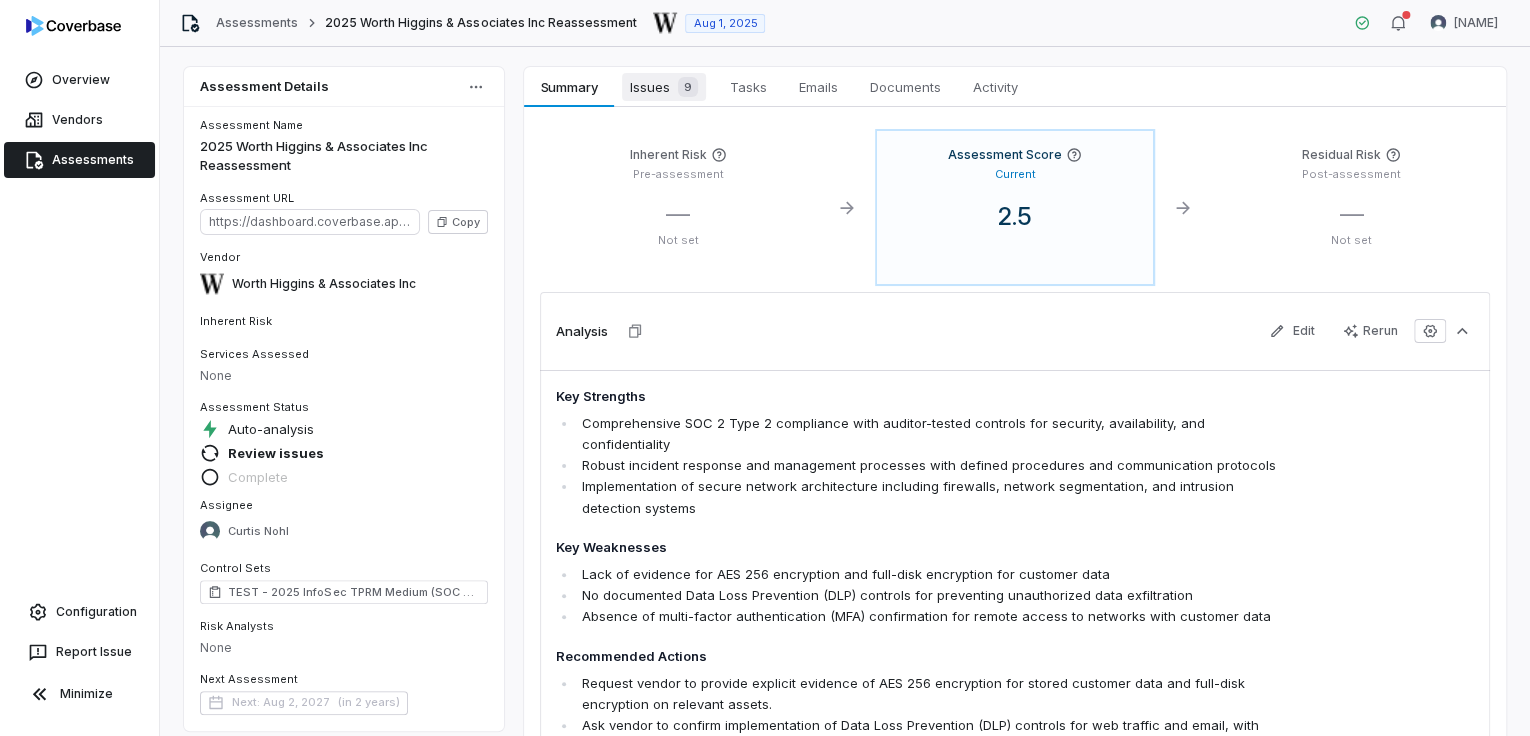 click on "Issues 9" at bounding box center (664, 87) 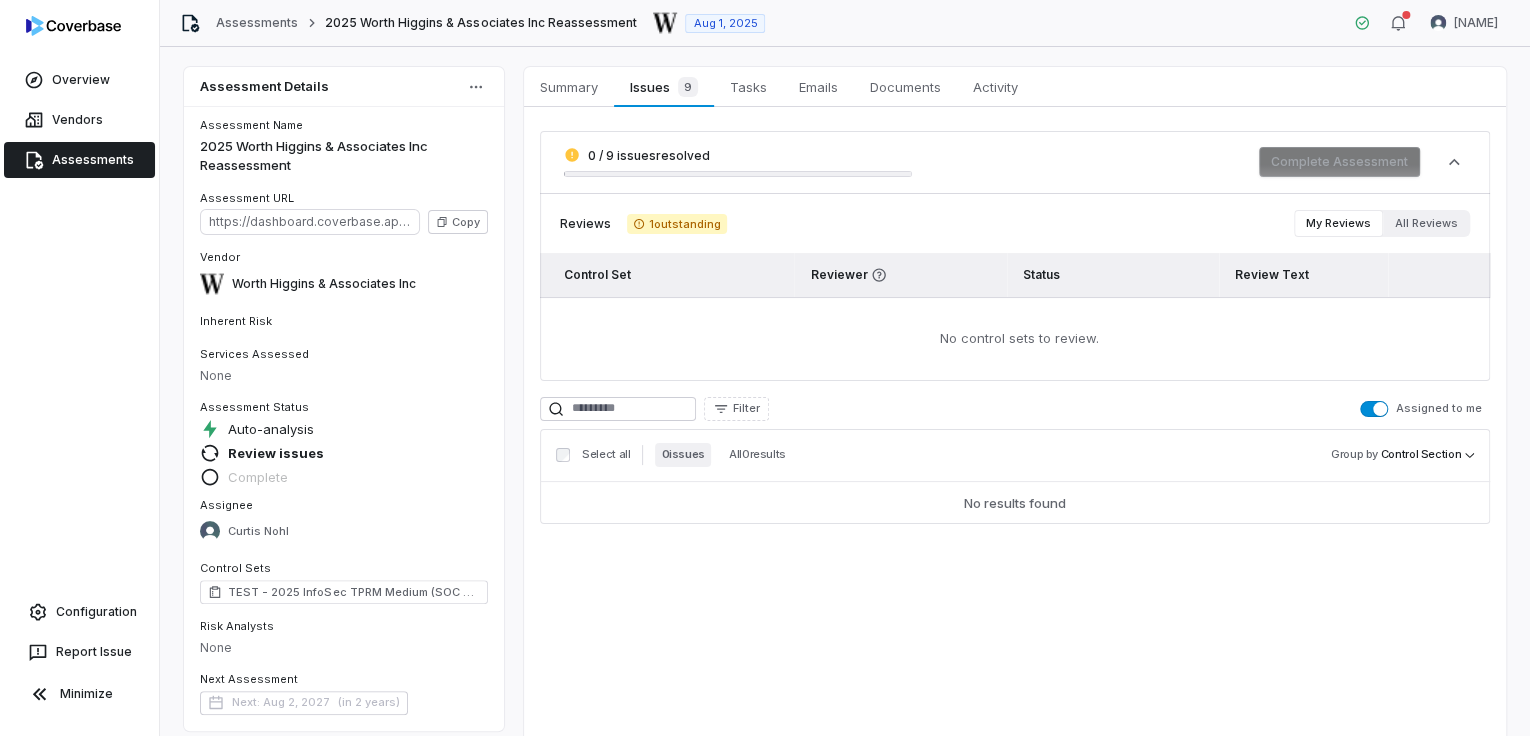 click on "1  outstanding" at bounding box center (677, 224) 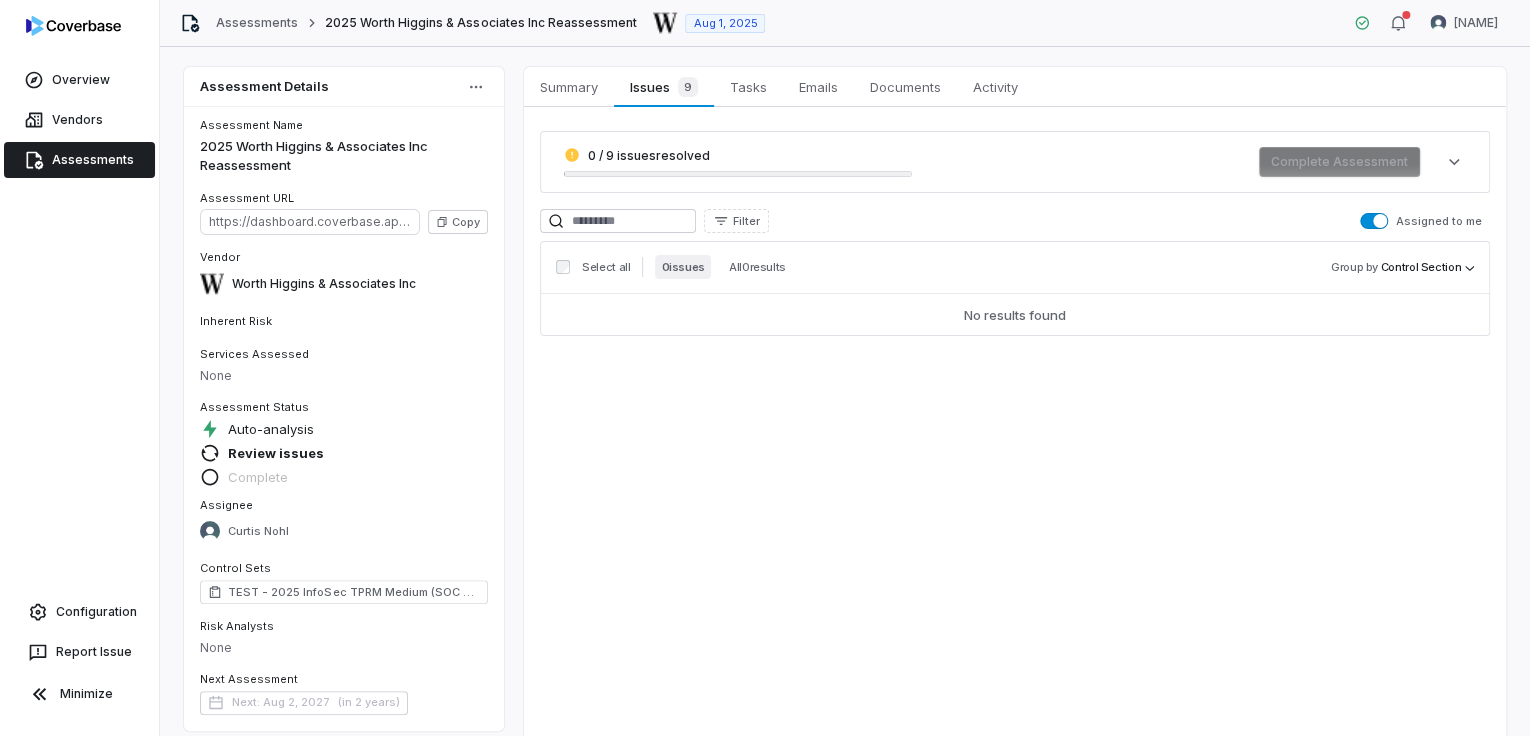 click on "0 / 9   issues  resolved" at bounding box center (649, 155) 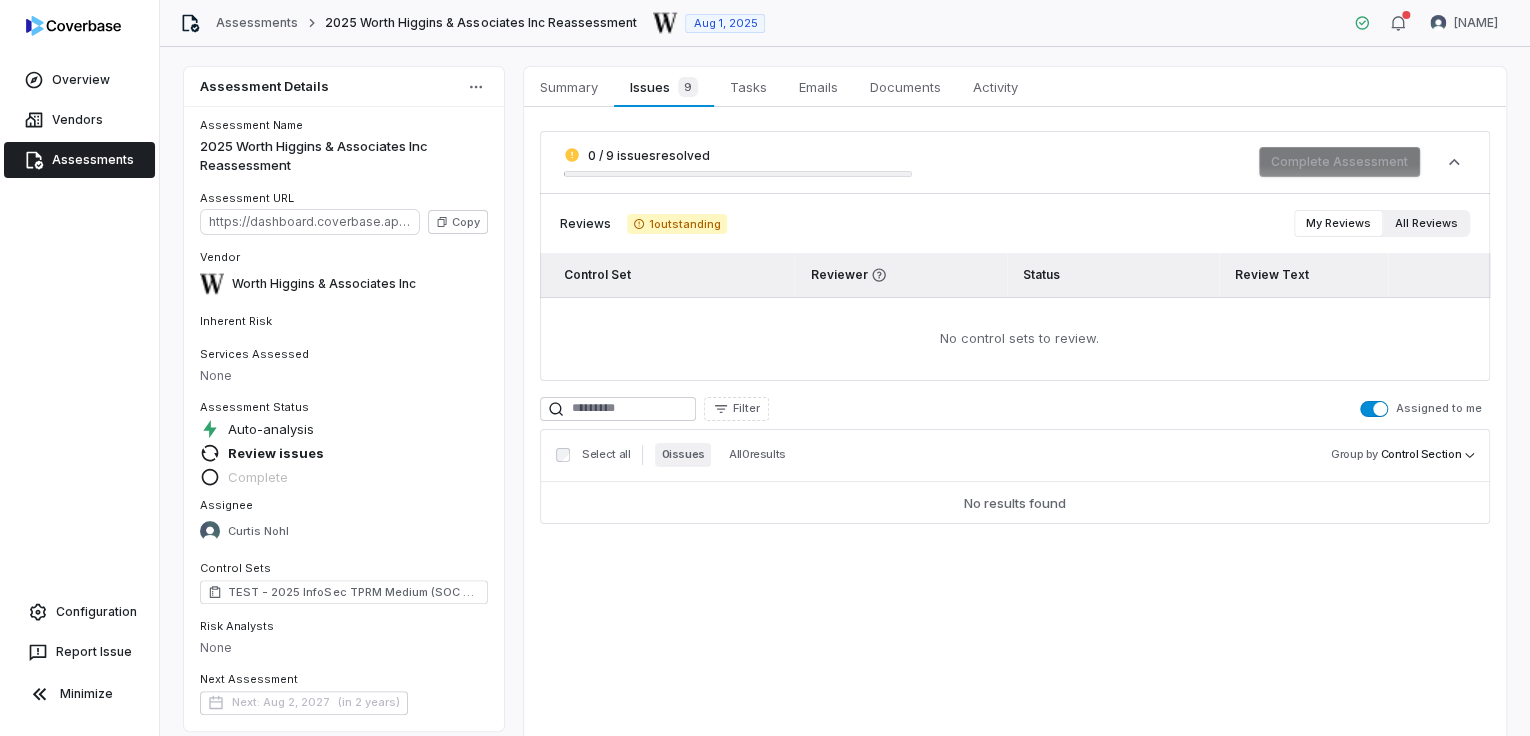 click on "All Reviews" at bounding box center [1426, 223] 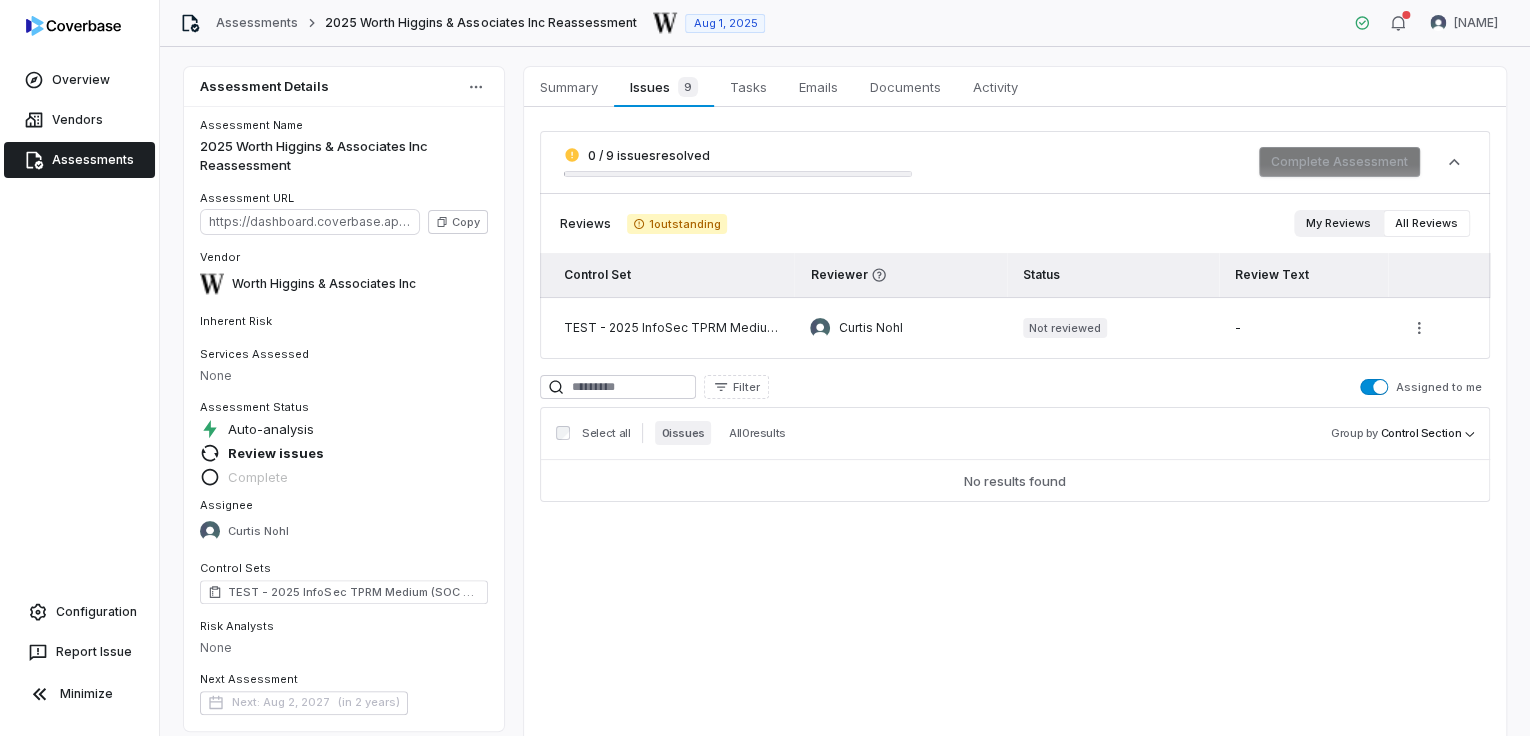 click on "My Reviews" at bounding box center (1338, 223) 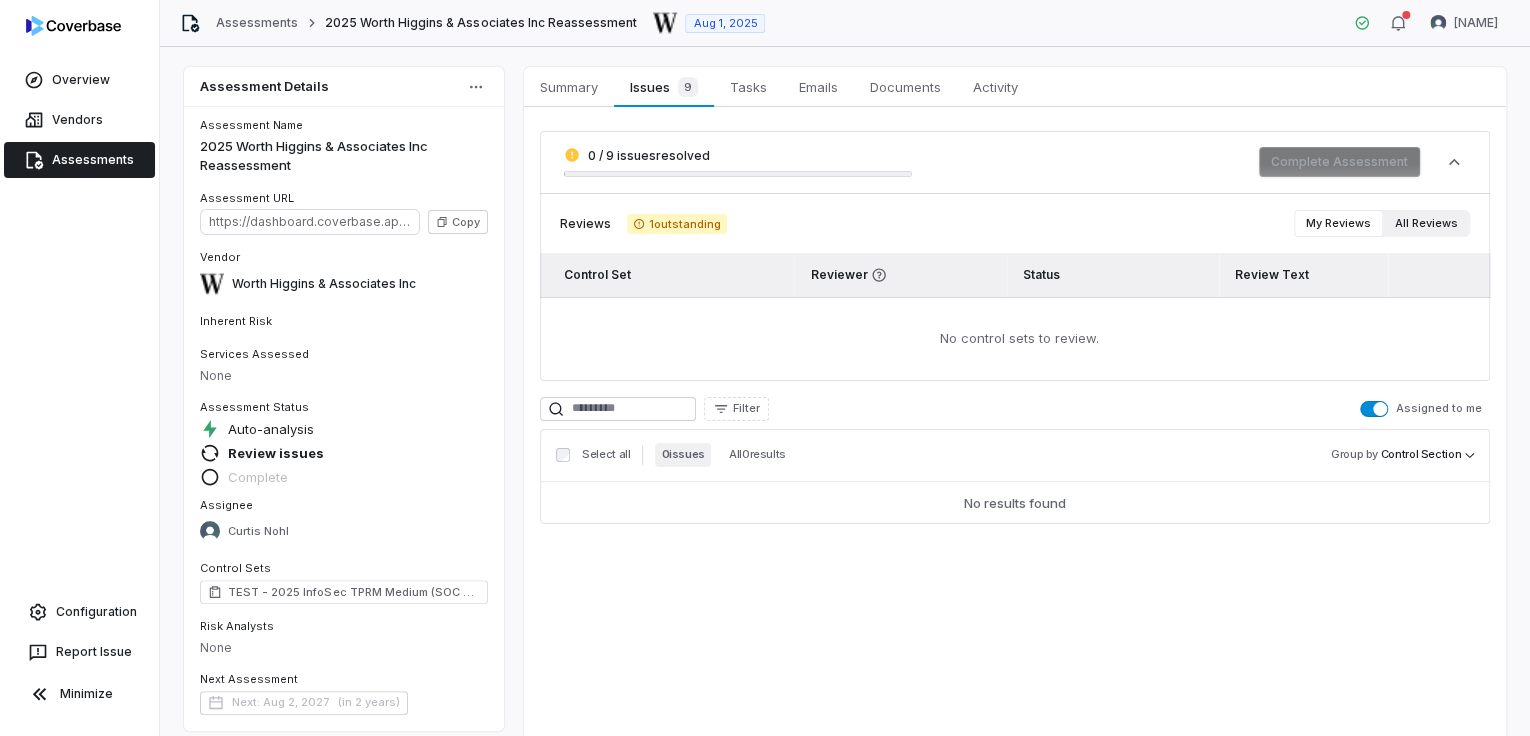 click on "All Reviews" at bounding box center [1426, 223] 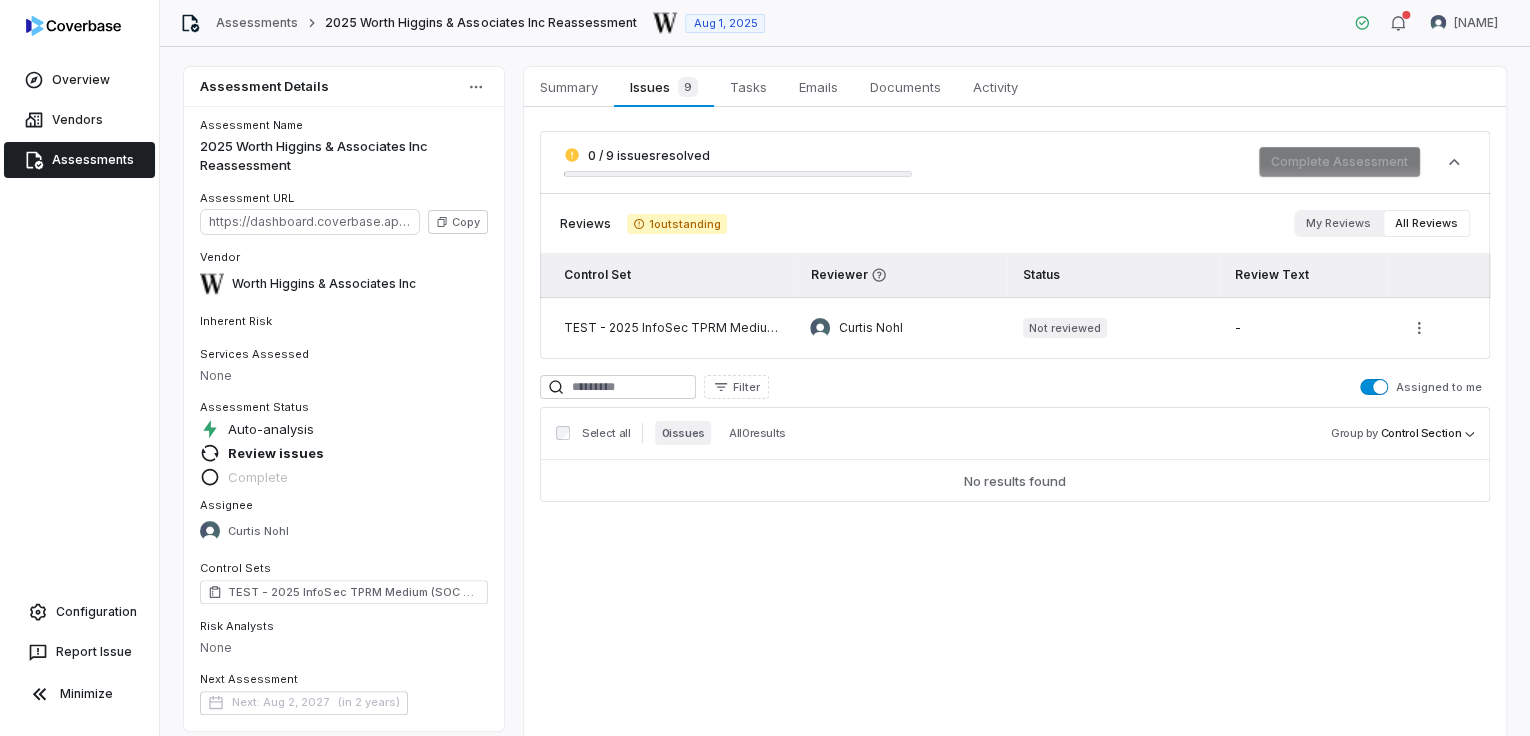 click on "Assigned to me" at bounding box center (1421, 387) 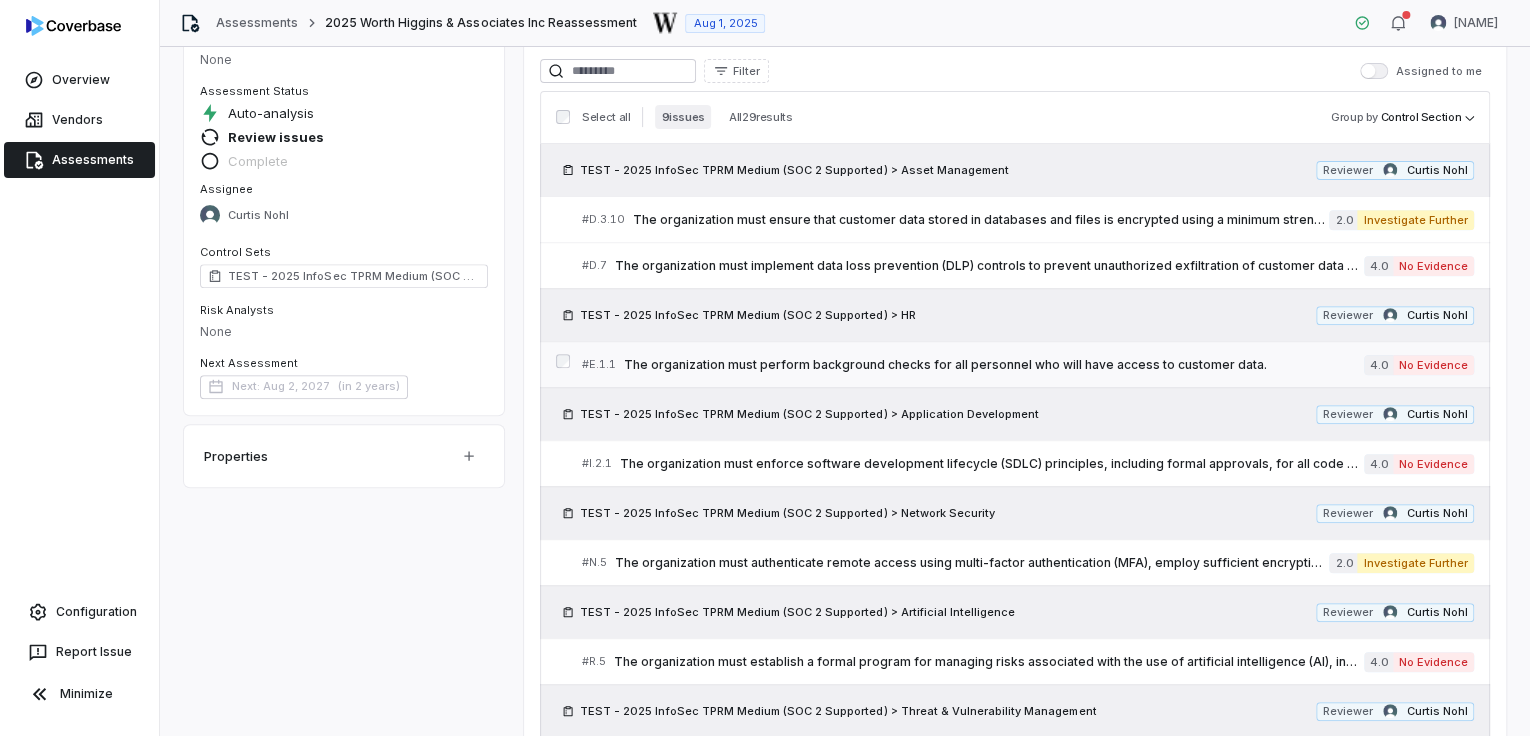 scroll, scrollTop: 320, scrollLeft: 0, axis: vertical 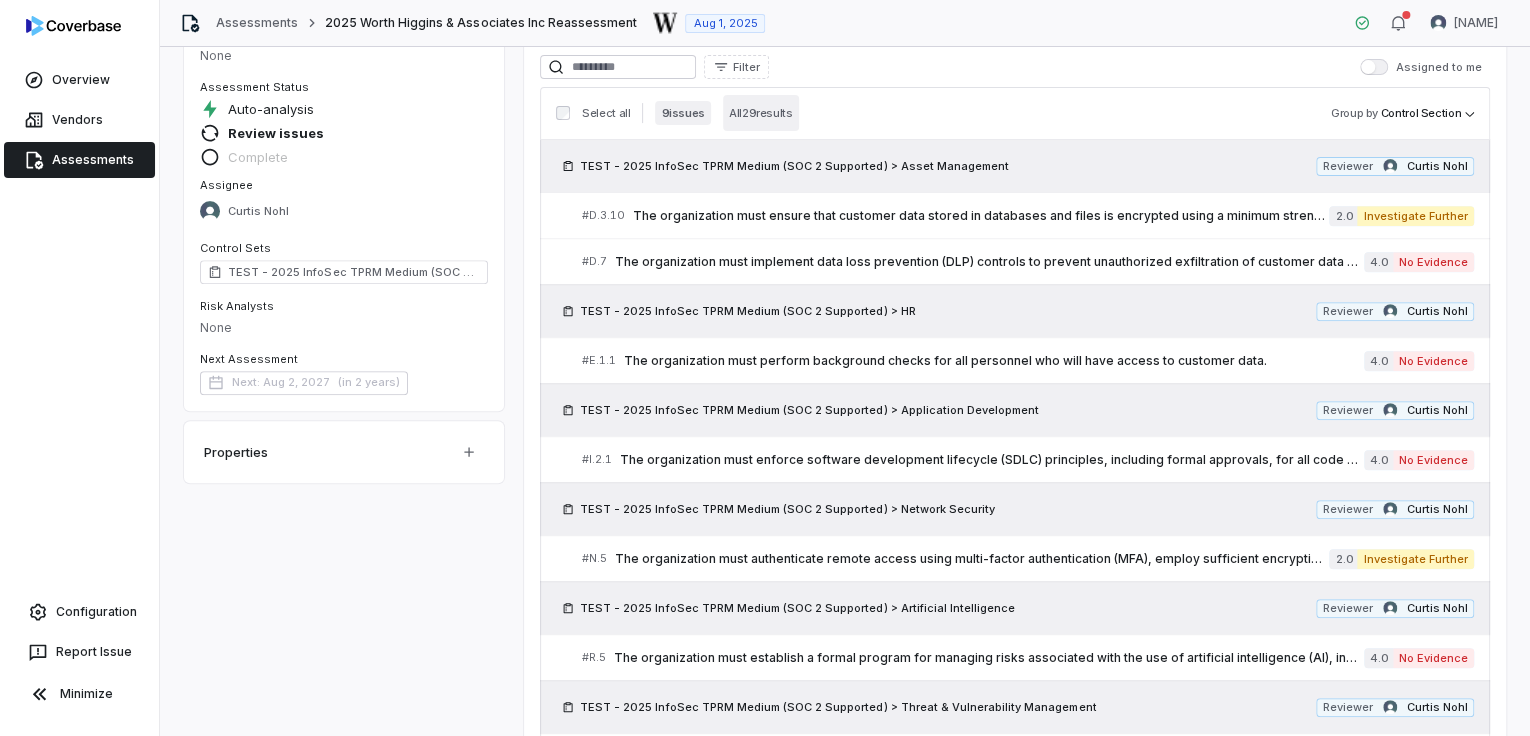 click on "All  29  results" at bounding box center [761, 113] 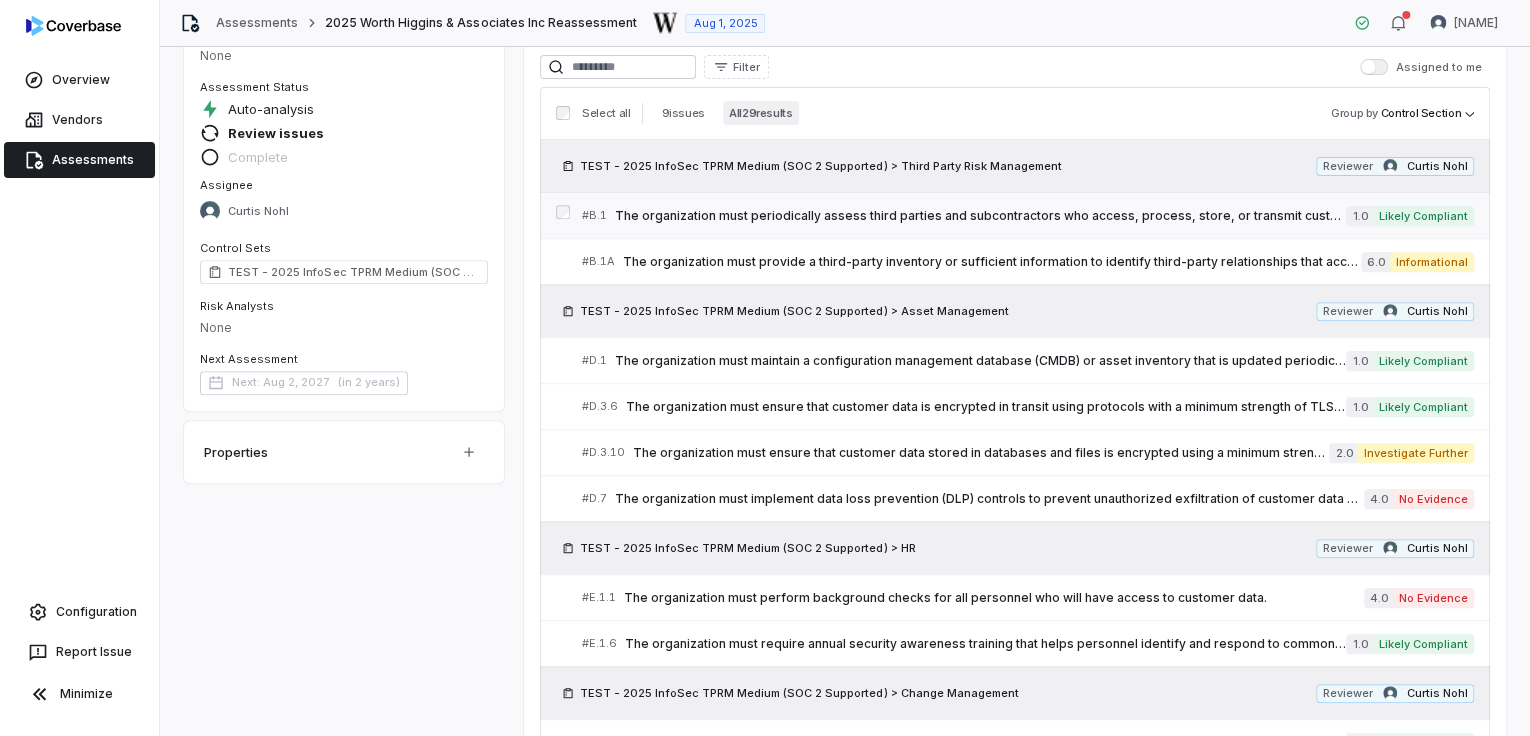 click on "The organization must periodically assess third parties and subcontractors who access, process, store, or transmit customer data to confirm they maintain appropriate information security practices." at bounding box center (980, 216) 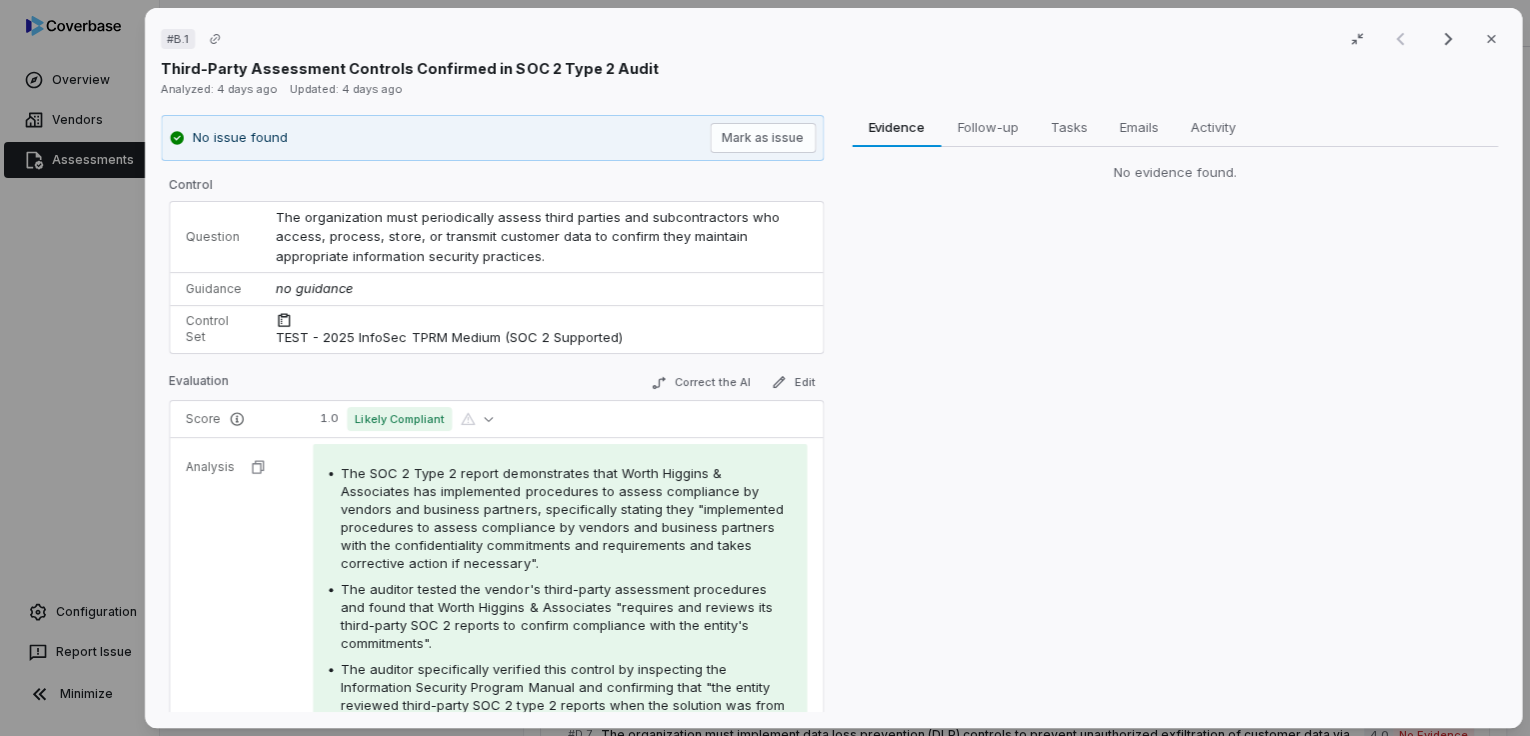 scroll, scrollTop: 320, scrollLeft: 0, axis: vertical 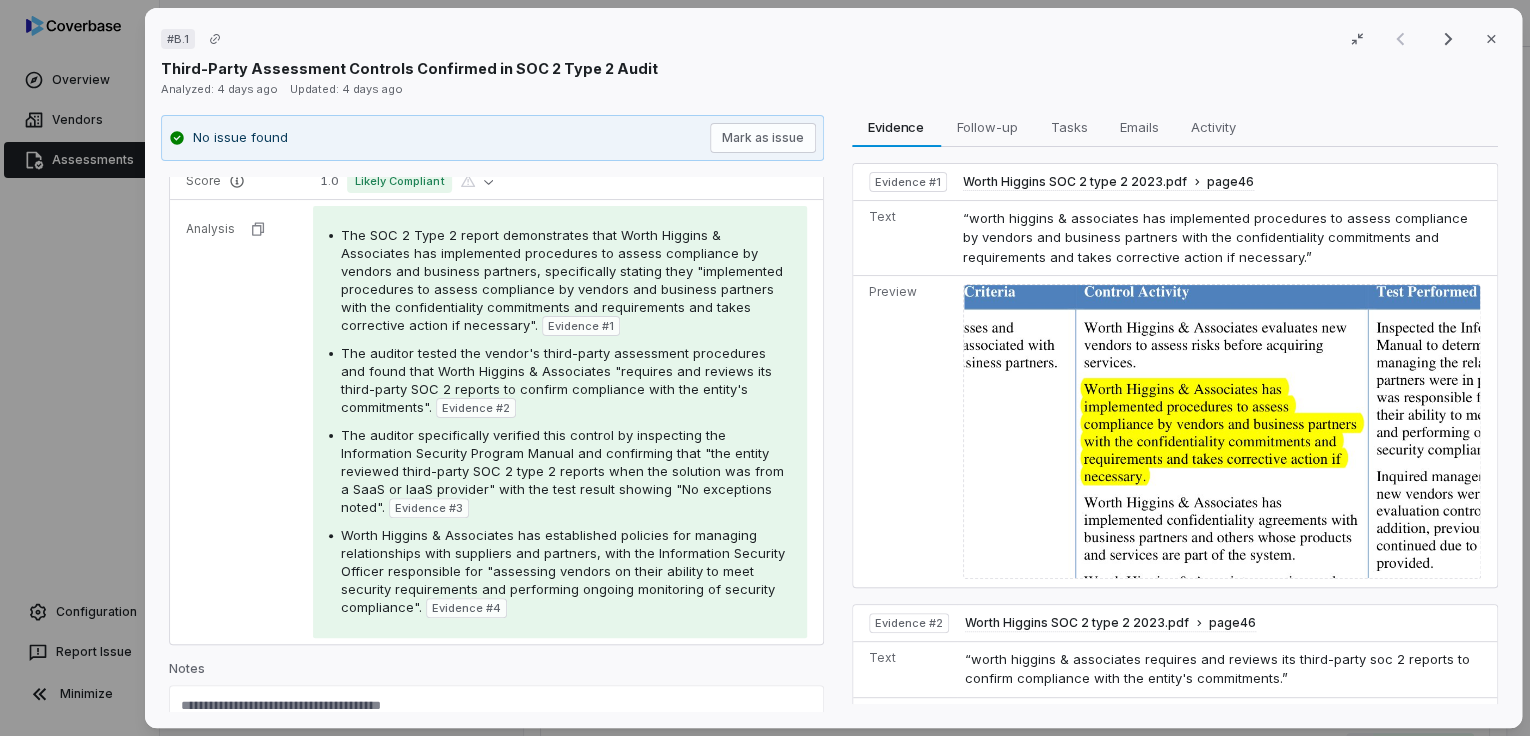 click at bounding box center (1222, 431) 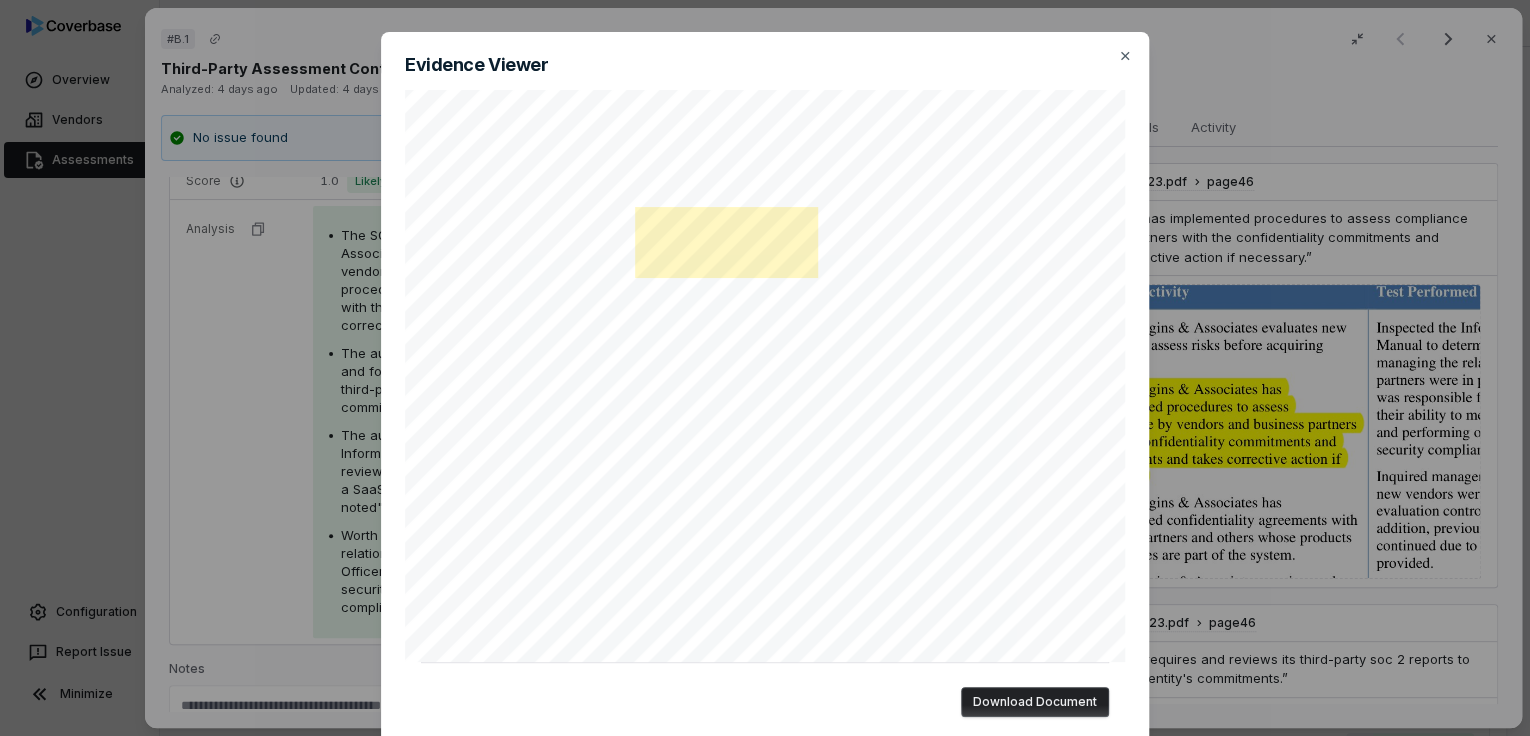 scroll, scrollTop: 91, scrollLeft: 0, axis: vertical 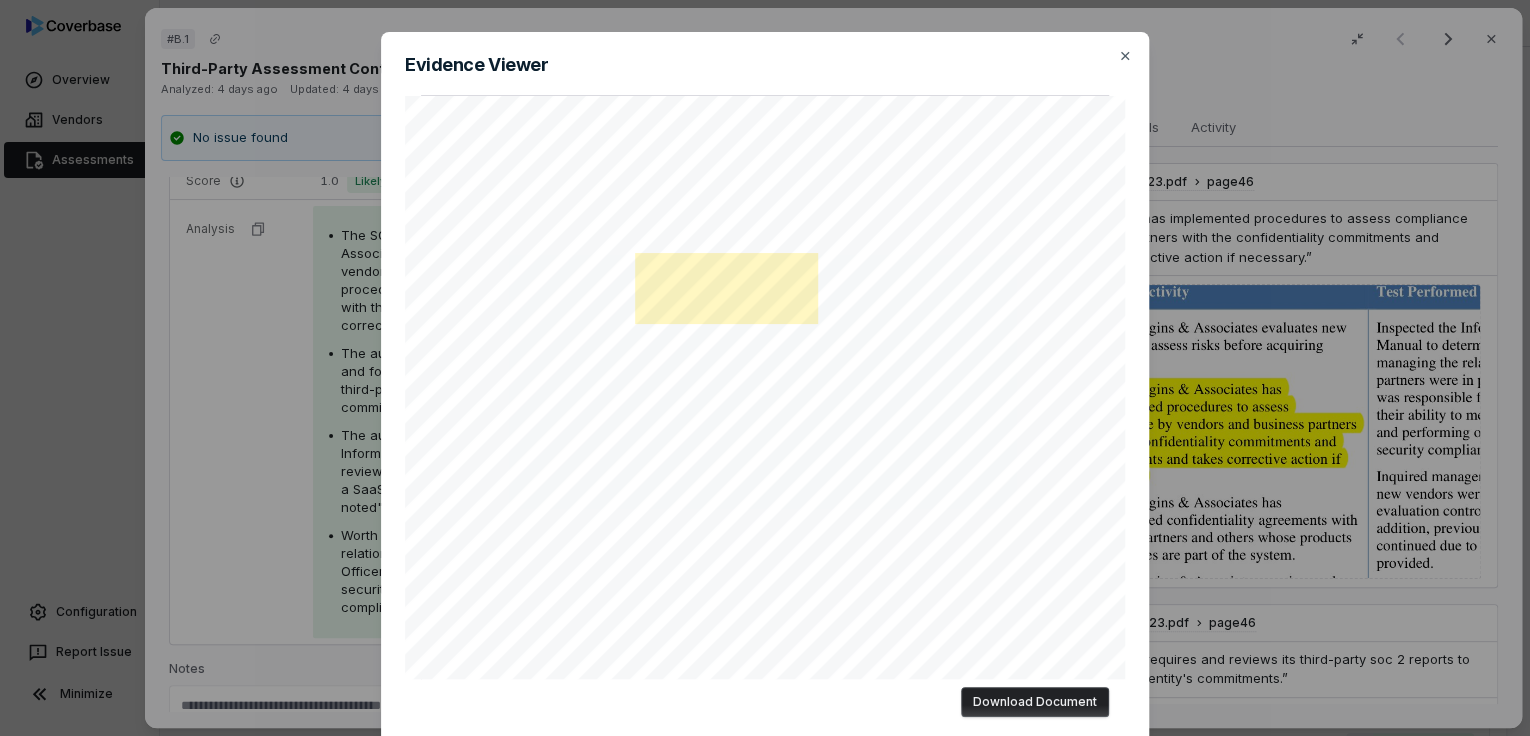 click 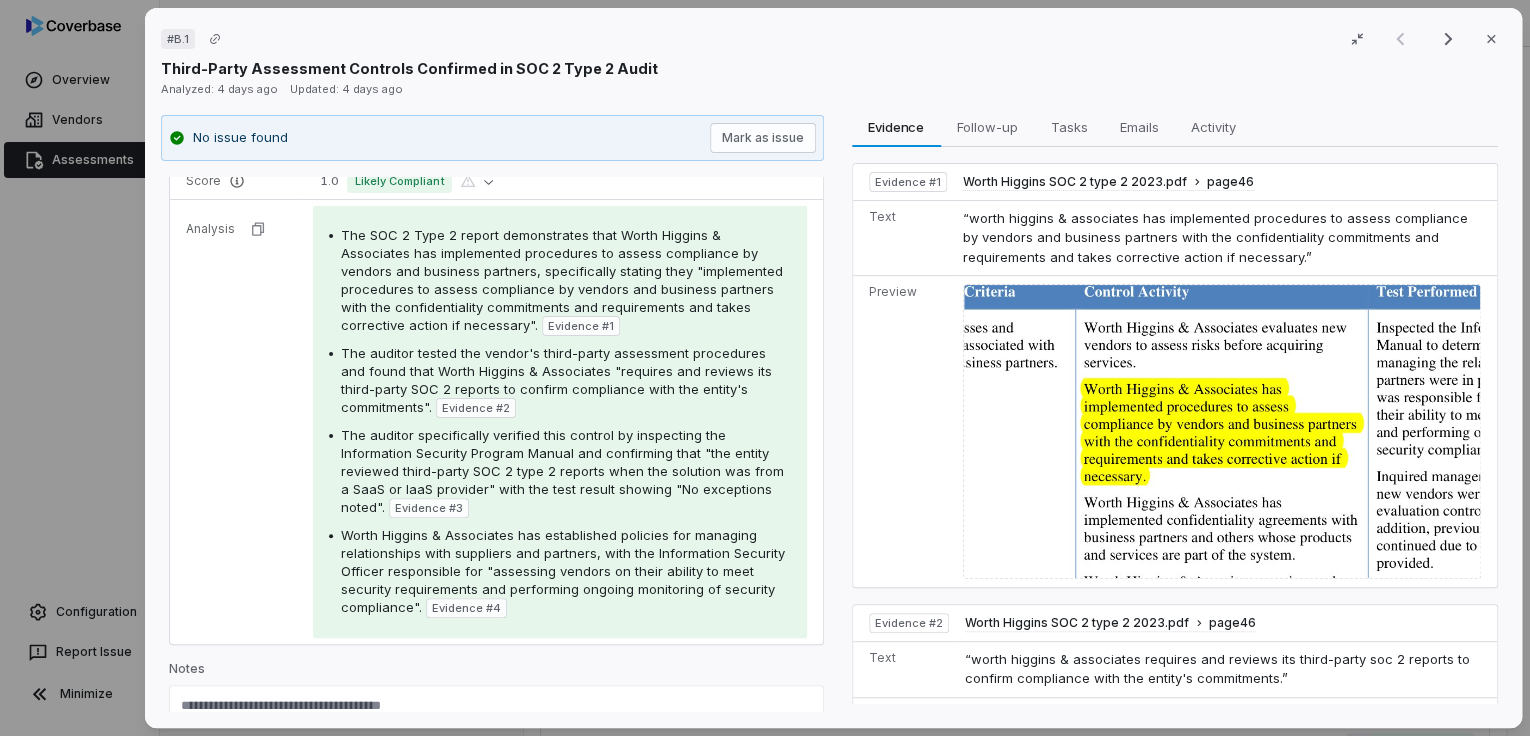 click on "Evidence # 2" at bounding box center [476, 408] 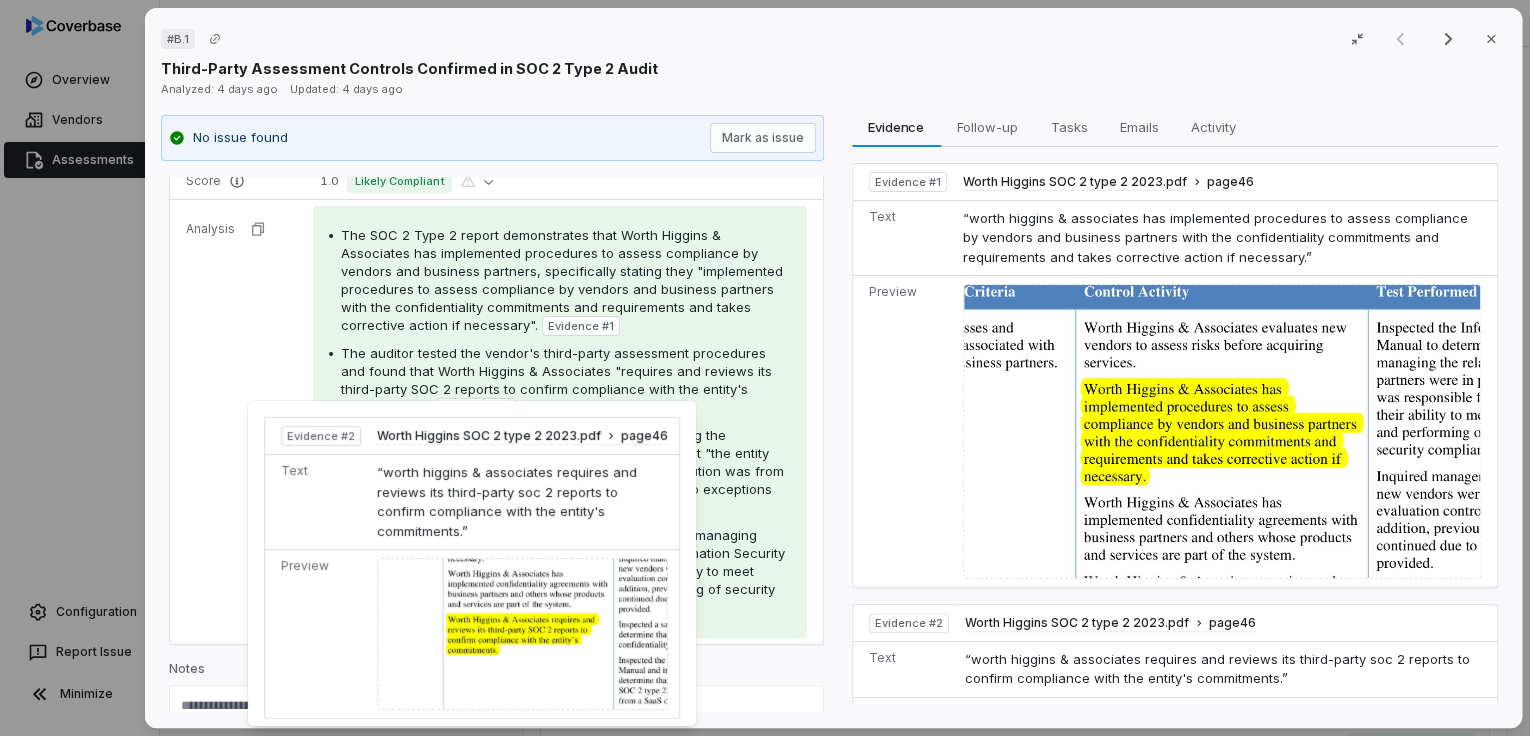 click on "Evidence # 2" at bounding box center [476, 408] 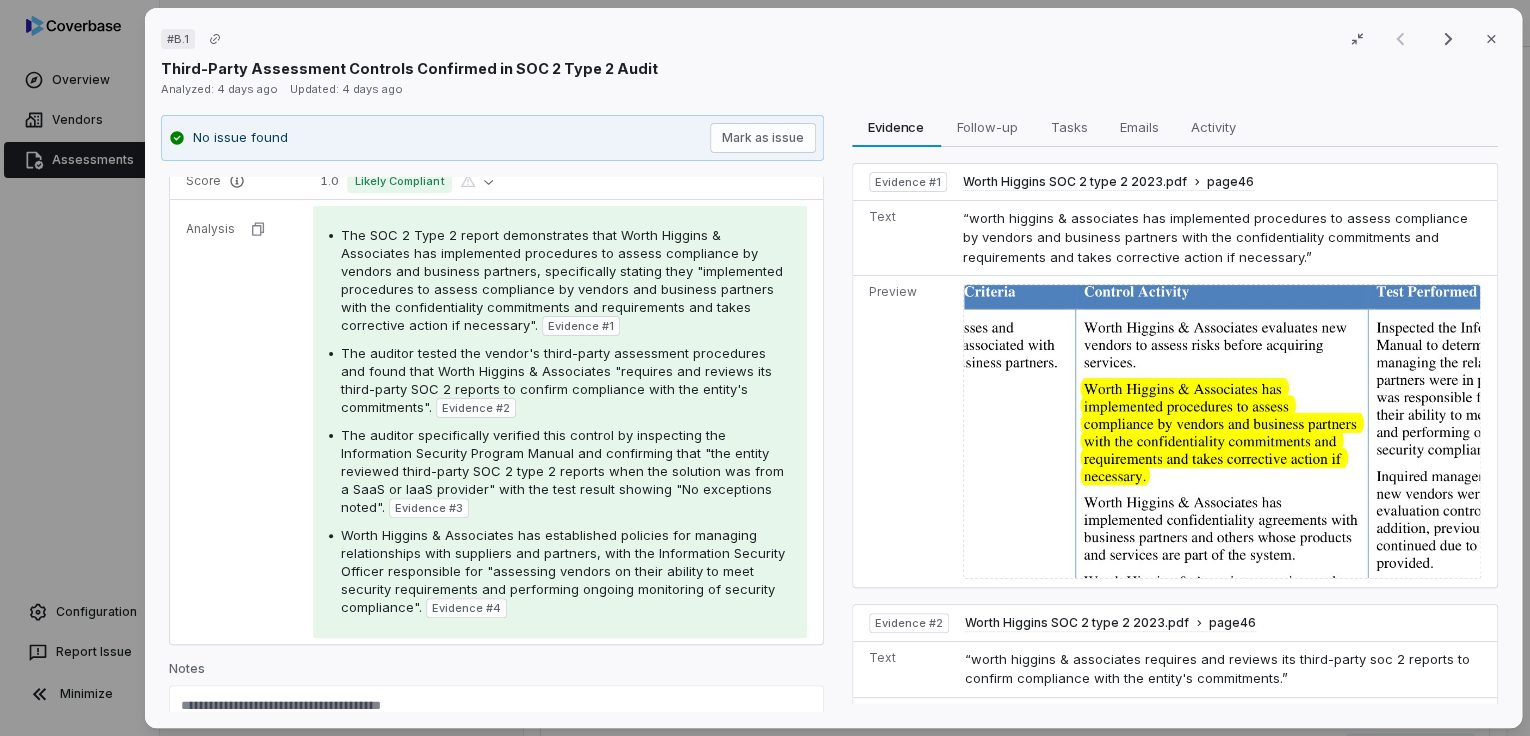 click on "The auditor tested the vendor's third-party assessment procedures and found that Worth Higgins & Associates "requires and reviews its third-party SOC 2 reports to confirm compliance with the entity's commitments"." at bounding box center (556, 380) 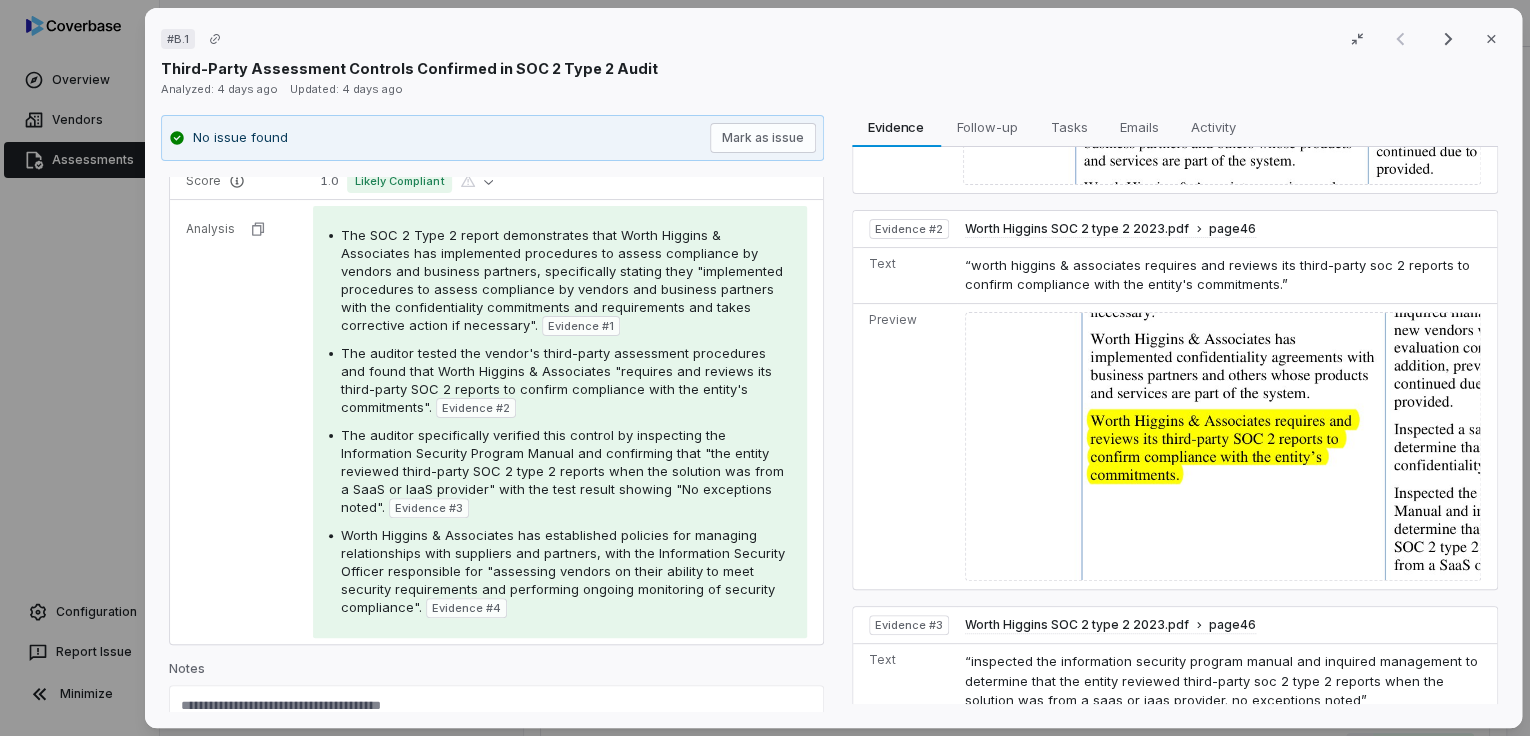 scroll, scrollTop: 426, scrollLeft: 0, axis: vertical 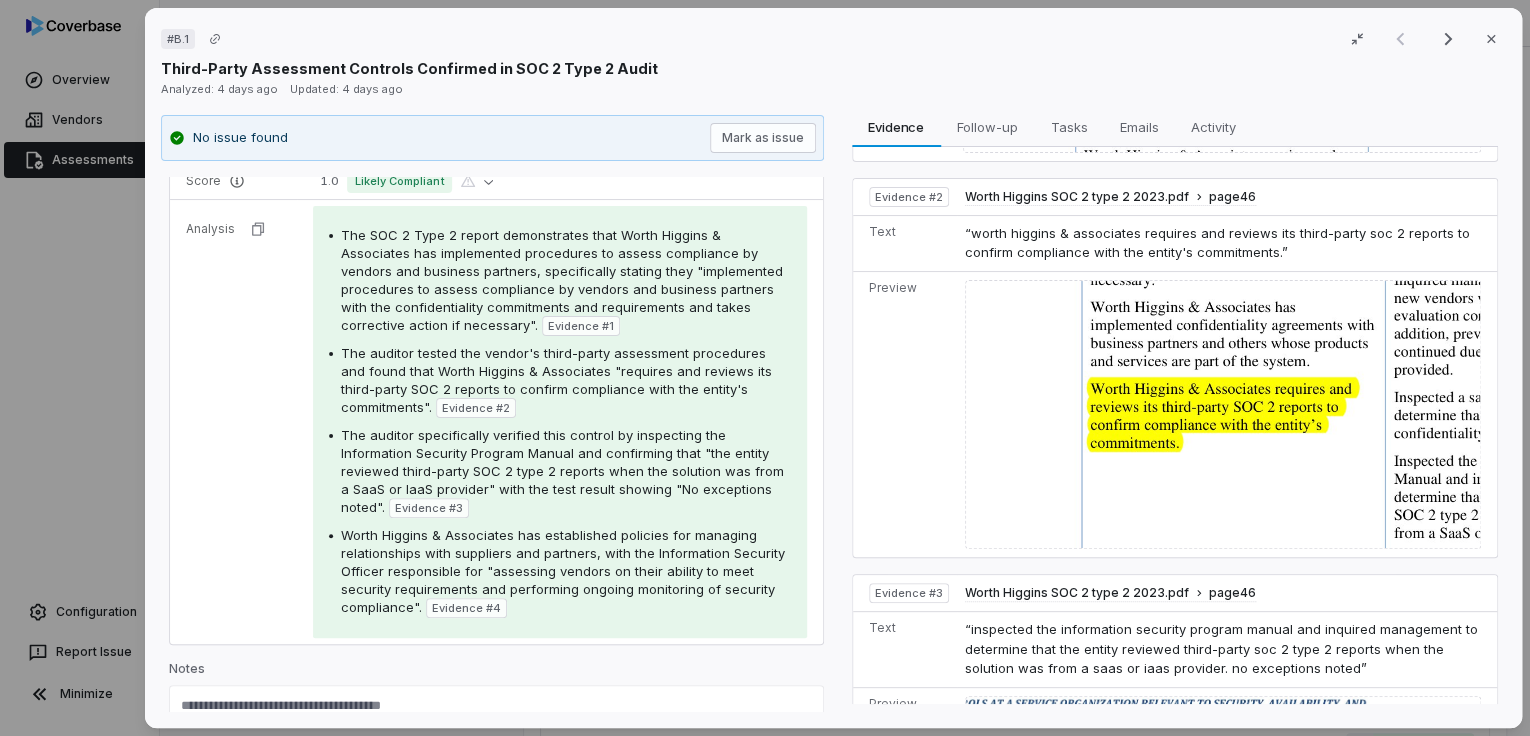 click at bounding box center [1223, 415] 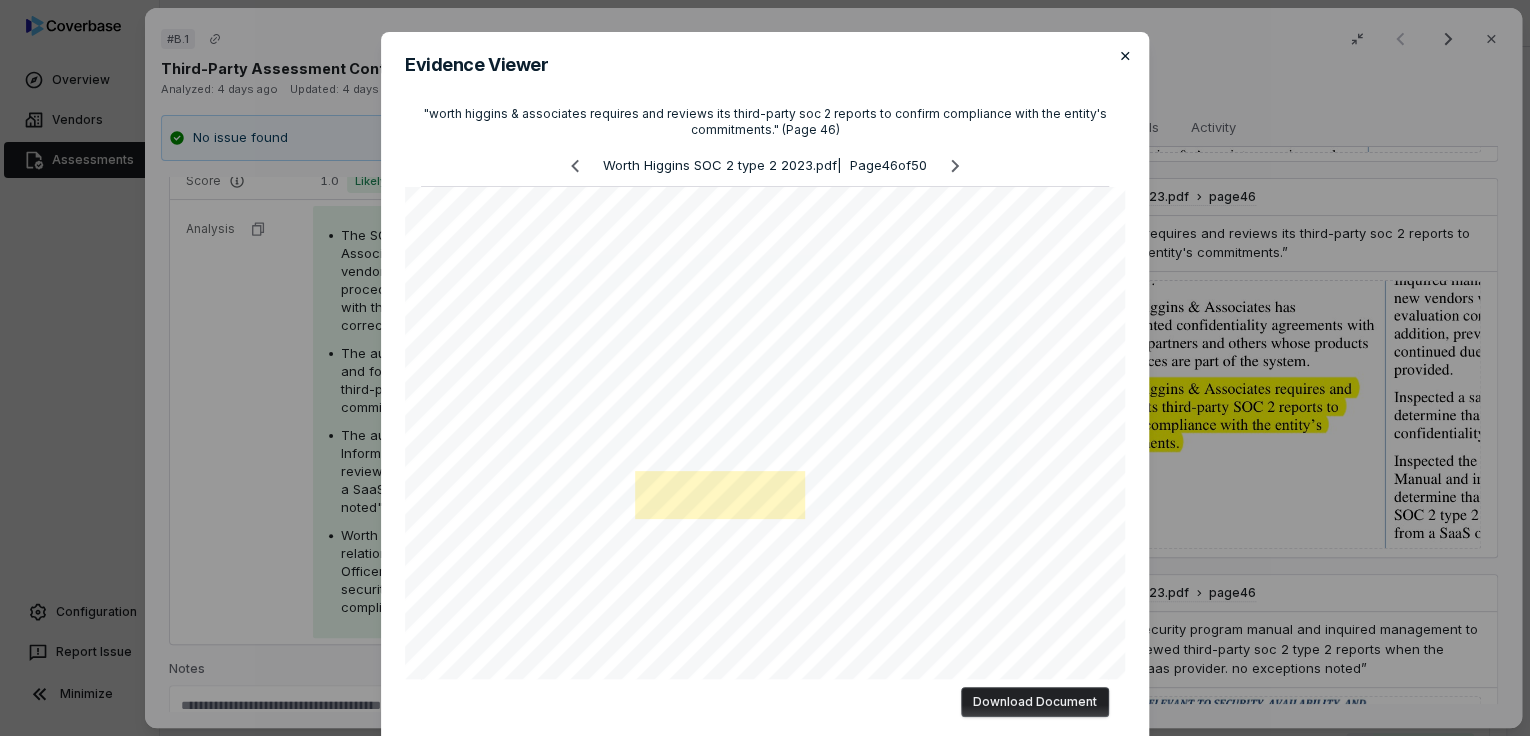 click 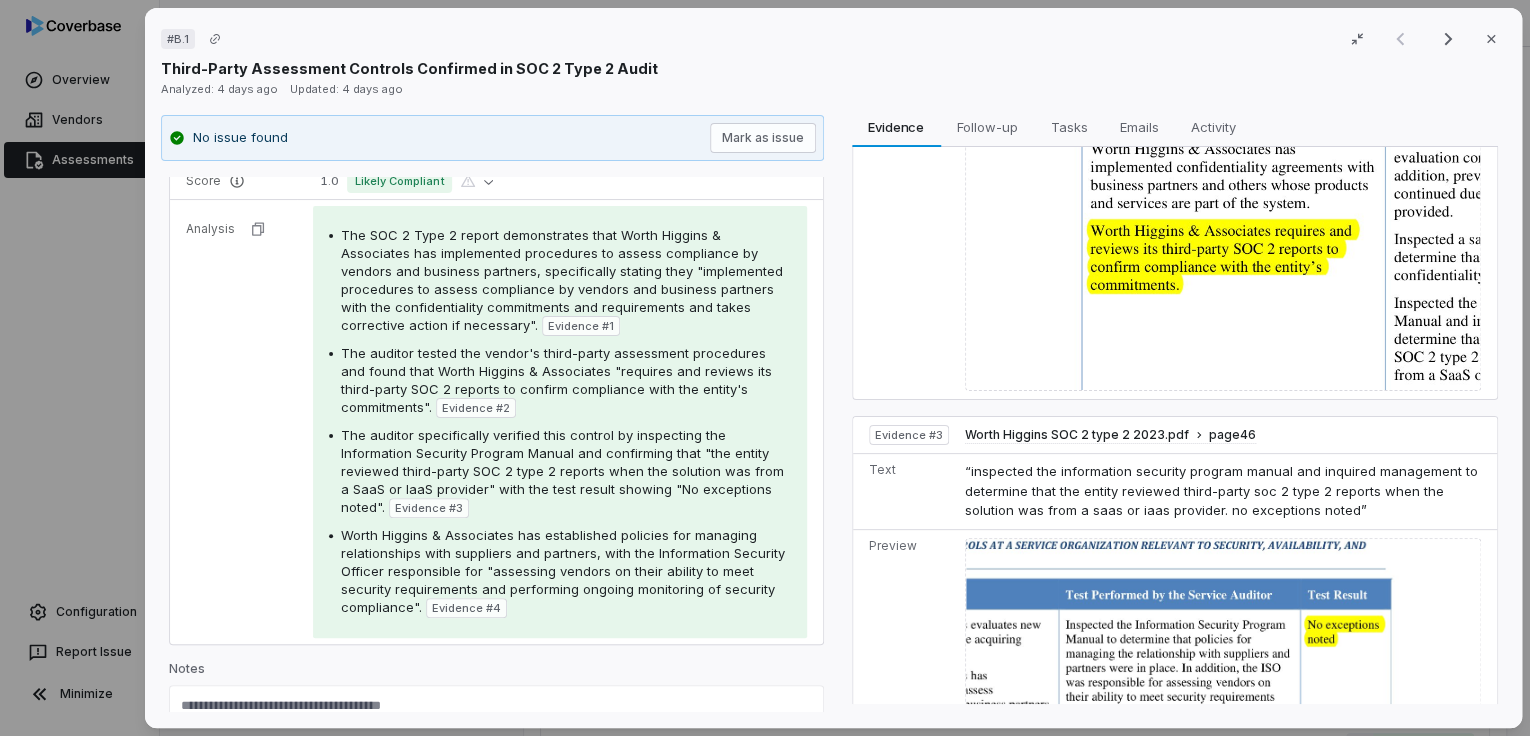 scroll, scrollTop: 640, scrollLeft: 0, axis: vertical 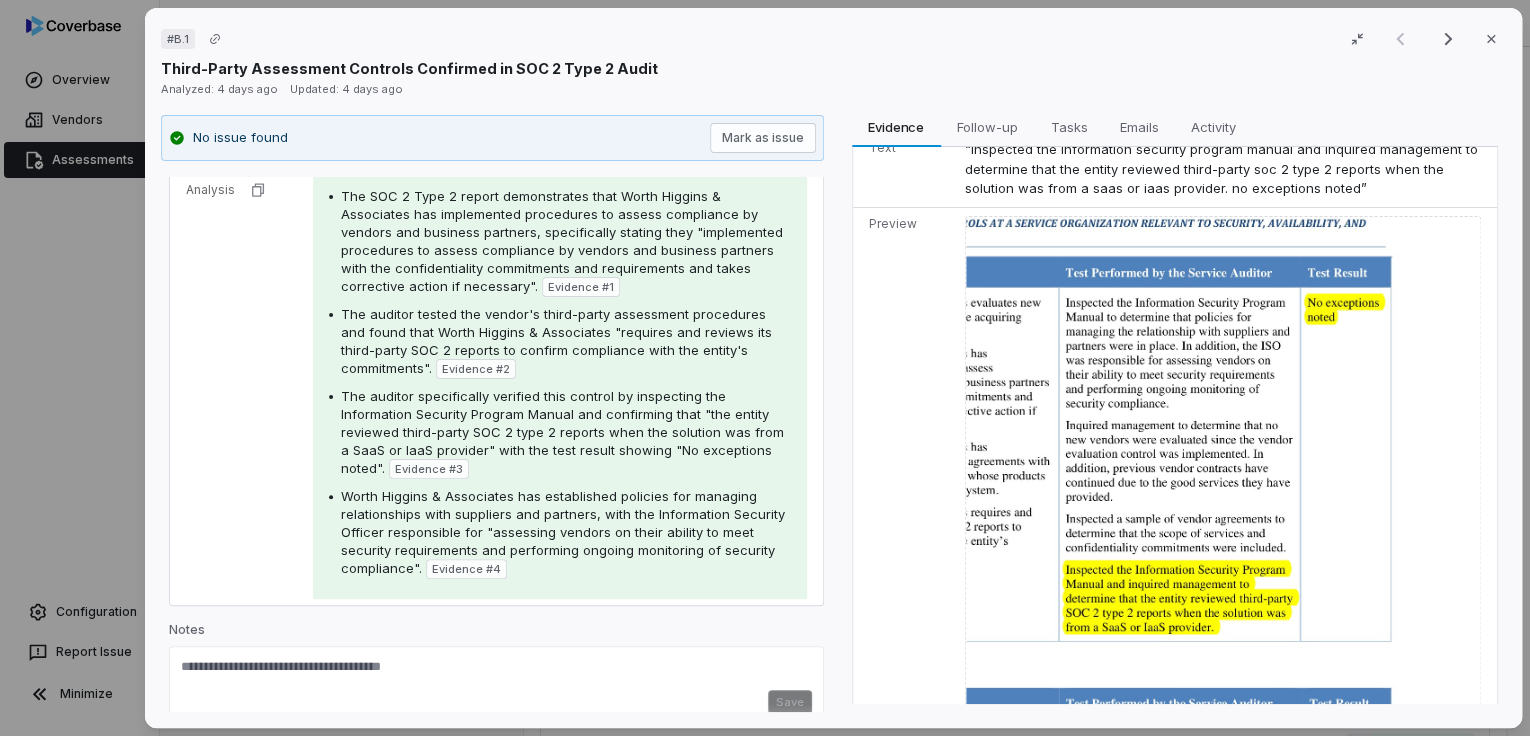 click on "Analysis The SOC 2 Type 2 report demonstrates that Worth Higgins & Associates has implemented procedures to assess compliance by vendors and business partners, specifically stating they "implemented procedures to assess compliance by vendors and business partners with the confidentiality commitments and requirements and takes corrective action if necessary". Evidence # 1 The auditor tested the vendor's third-party assessment procedures and found that Worth Higgins & Associates "requires and reviews its third-party SOC 2 reports to confirm compliance with the entity's commitments". Evidence # 2 The auditor specifically verified this control by inspecting the Information Security Program Manual and confirming that "the entity reviewed third-party SOC 2 type 2 reports when the solution was from a SaaS or IaaS provider" with the test result showing "No exceptions noted". Evidence # 3 Evidence # 4" at bounding box center [496, 383] 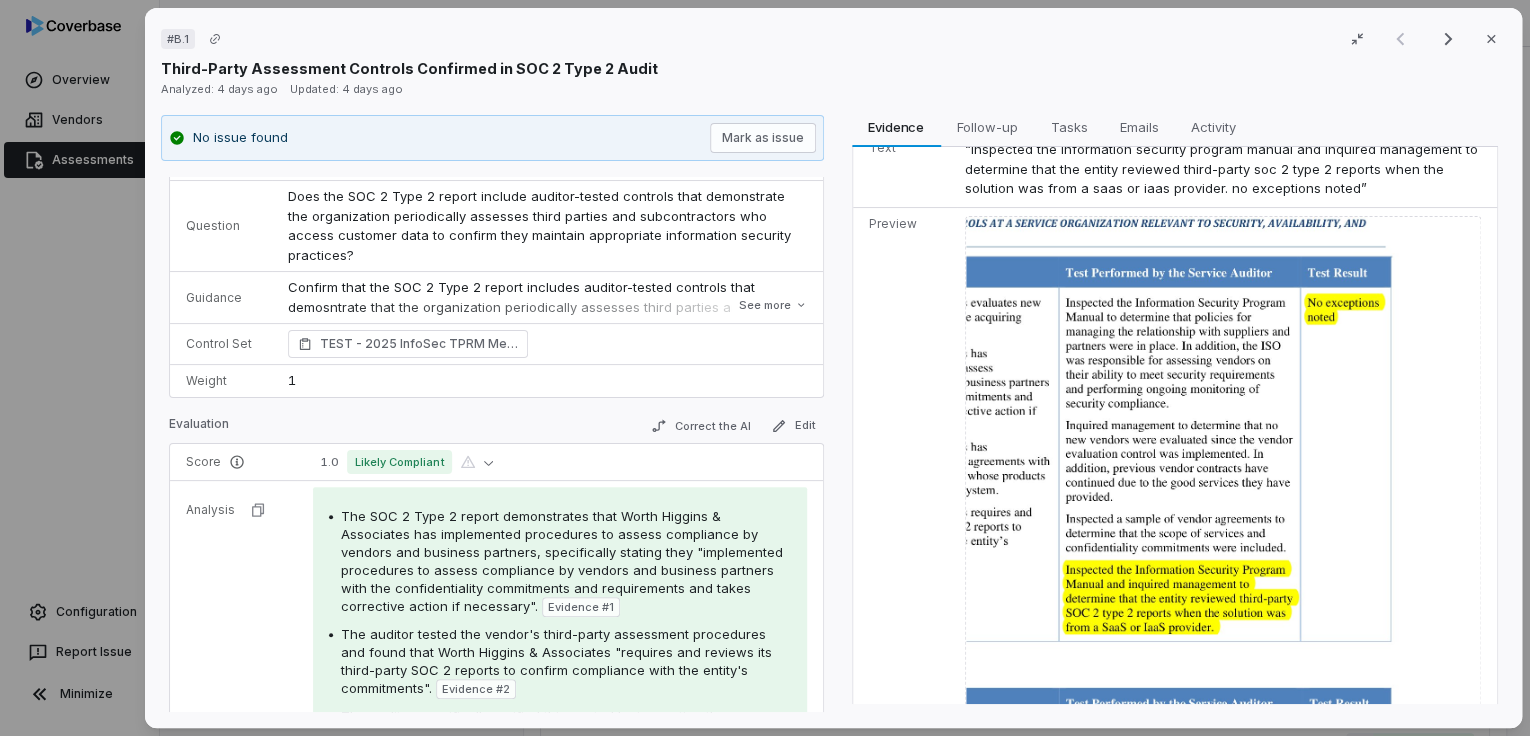 scroll, scrollTop: 0, scrollLeft: 0, axis: both 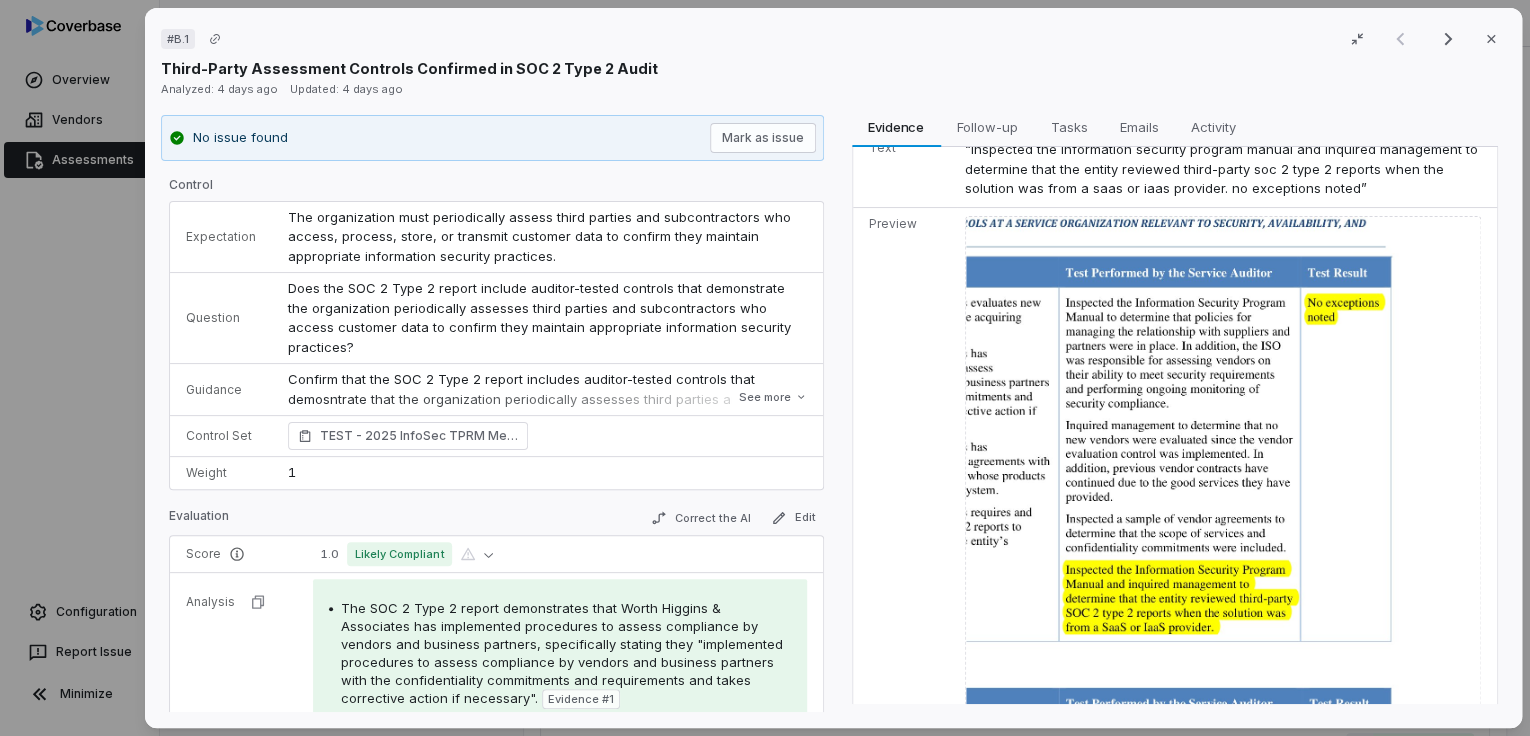 click on "# B.1 Result 1 of 25 Close" at bounding box center [833, 39] 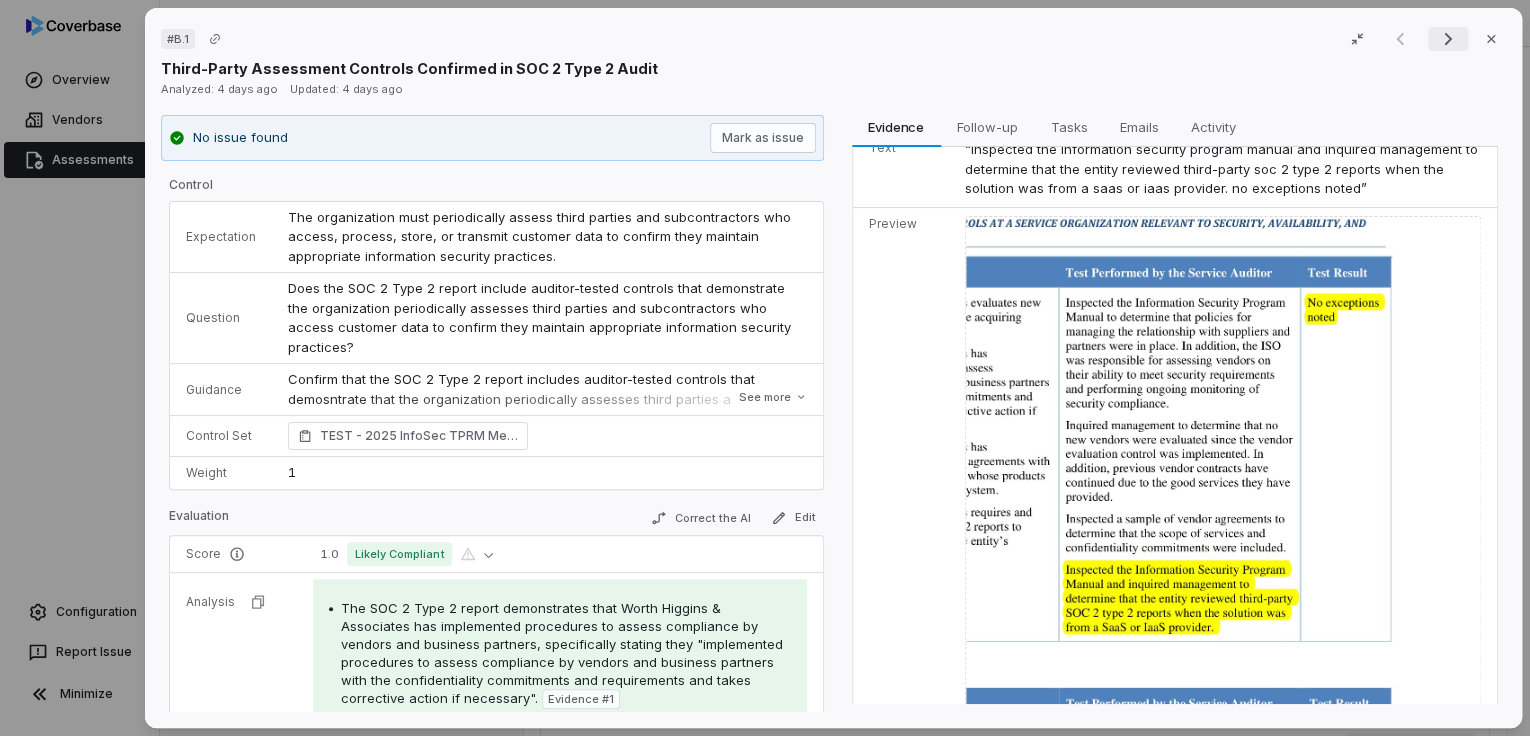 click 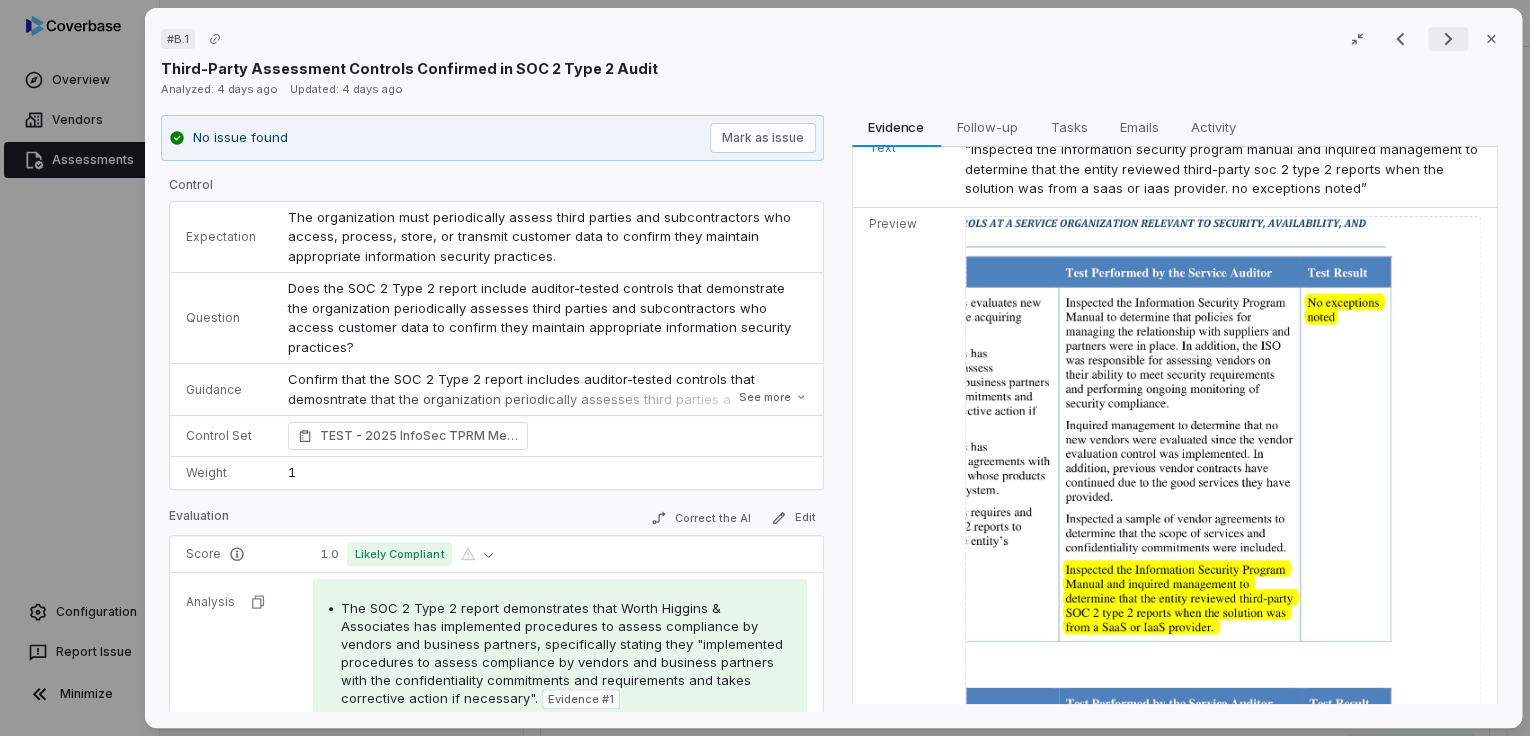 scroll, scrollTop: 84, scrollLeft: 0, axis: vertical 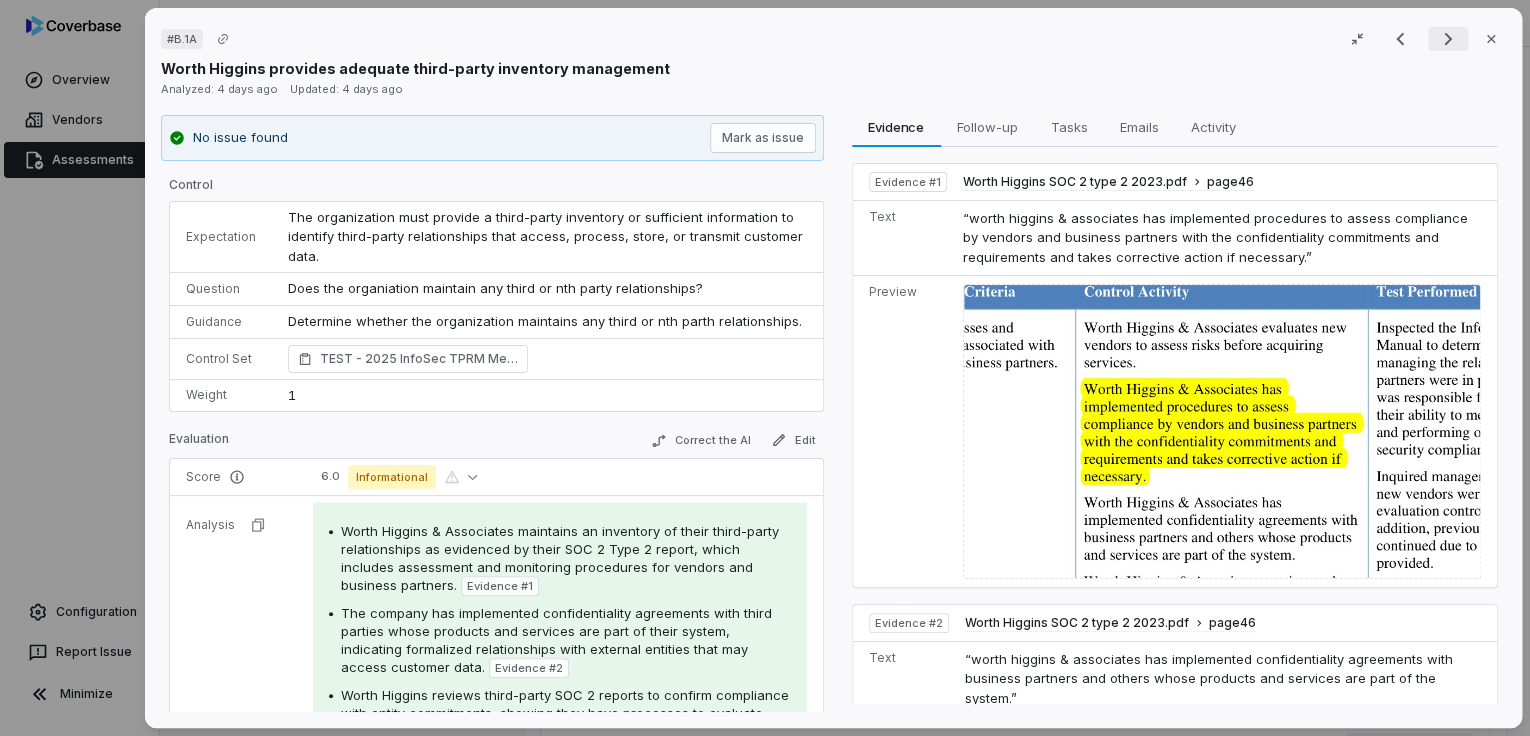 click 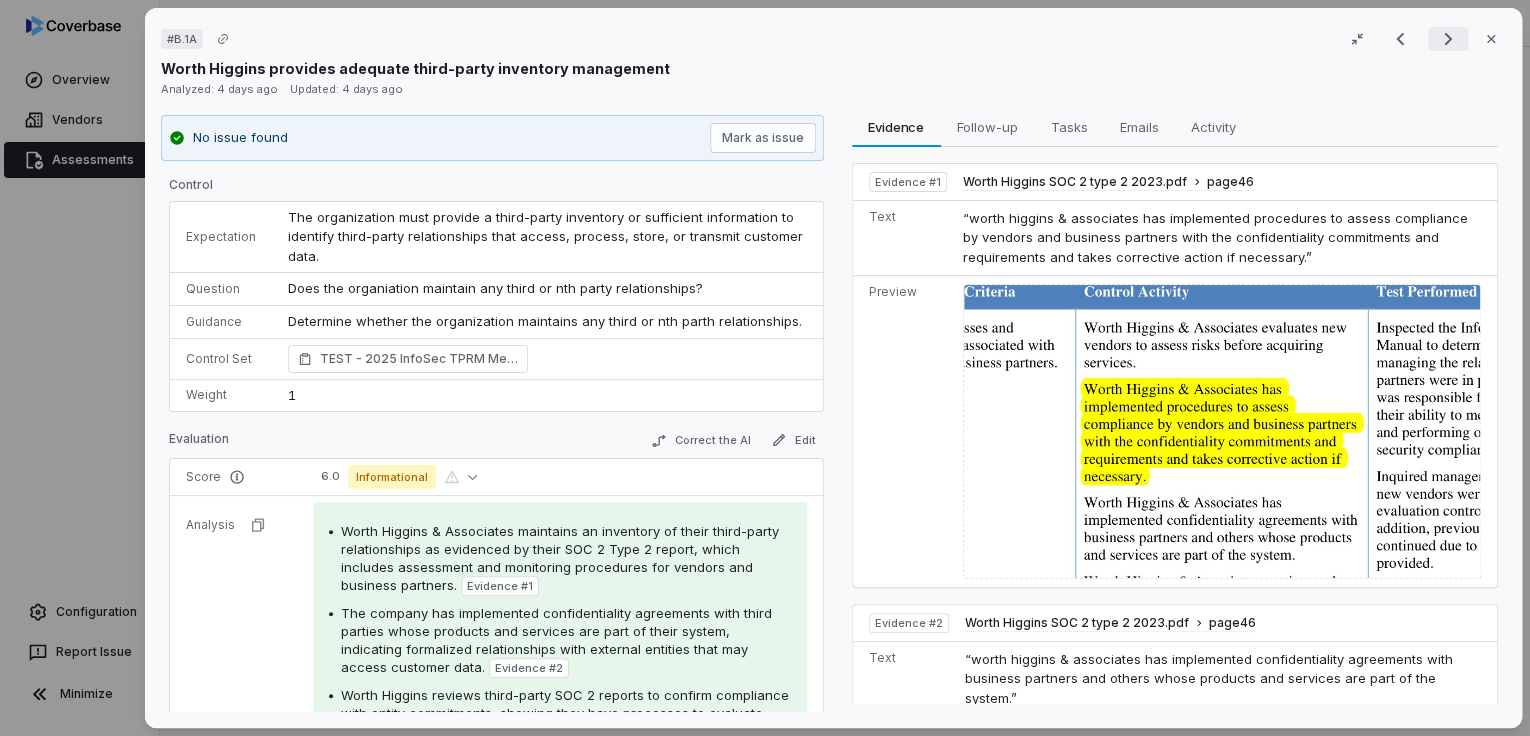 scroll, scrollTop: 320, scrollLeft: 0, axis: vertical 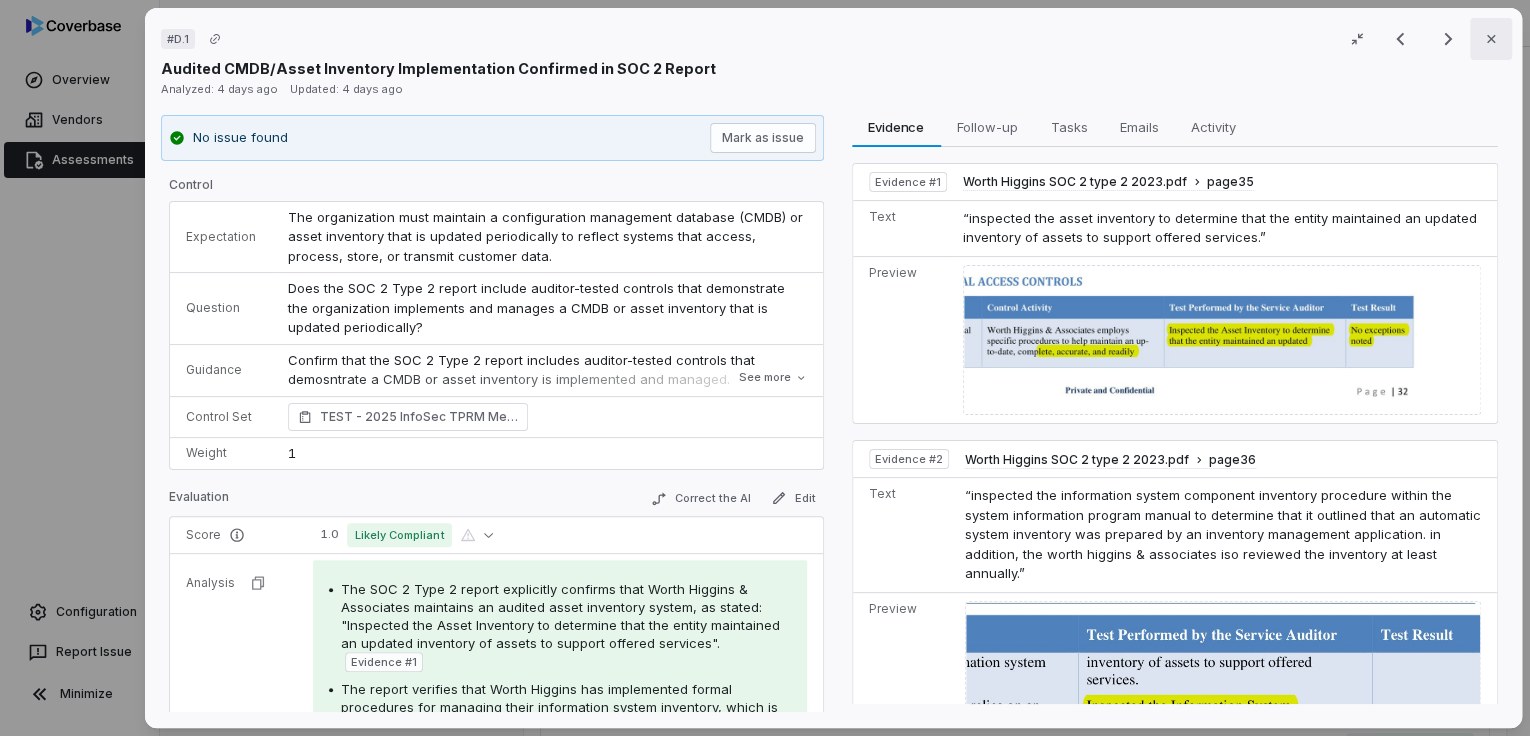 click on "Close" at bounding box center [1491, 39] 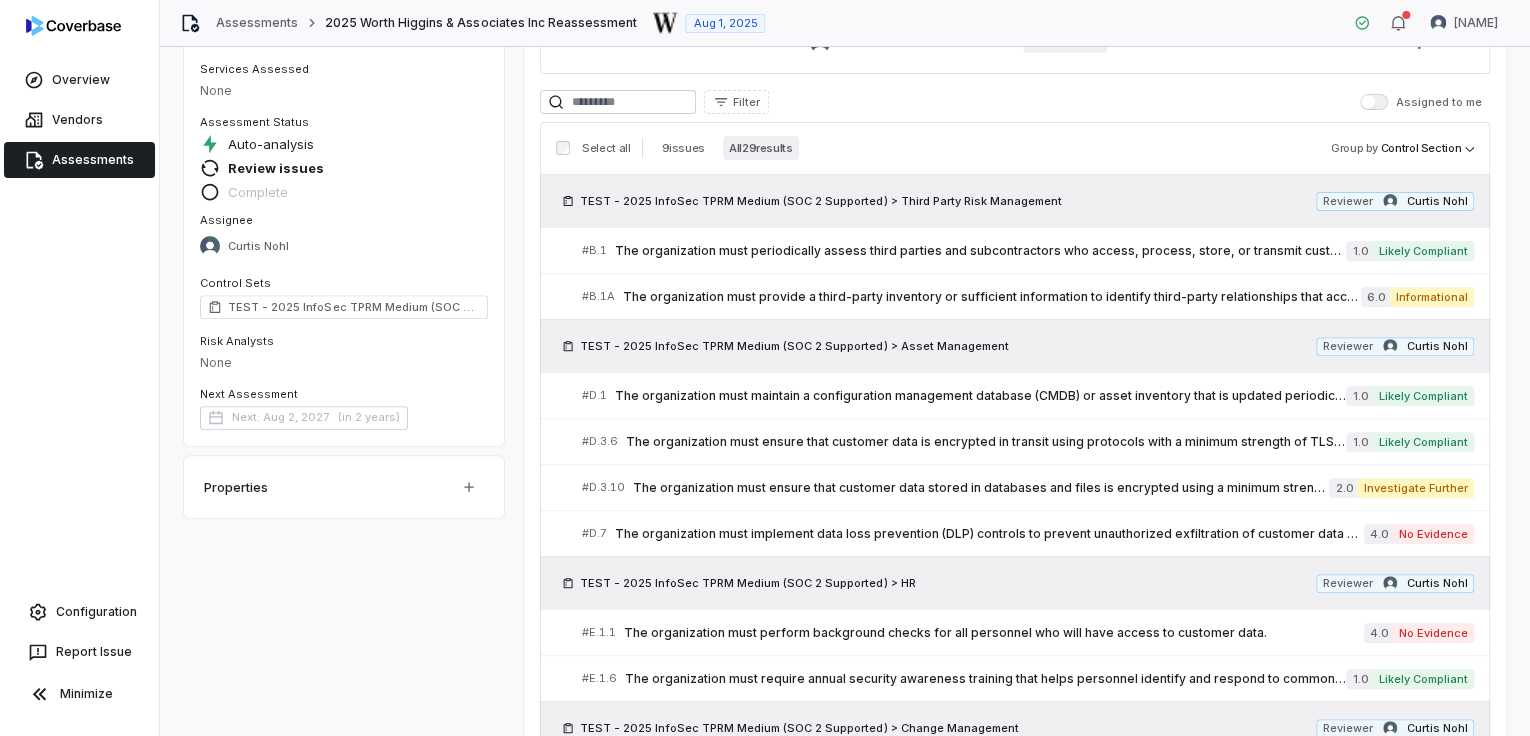 scroll, scrollTop: 266, scrollLeft: 0, axis: vertical 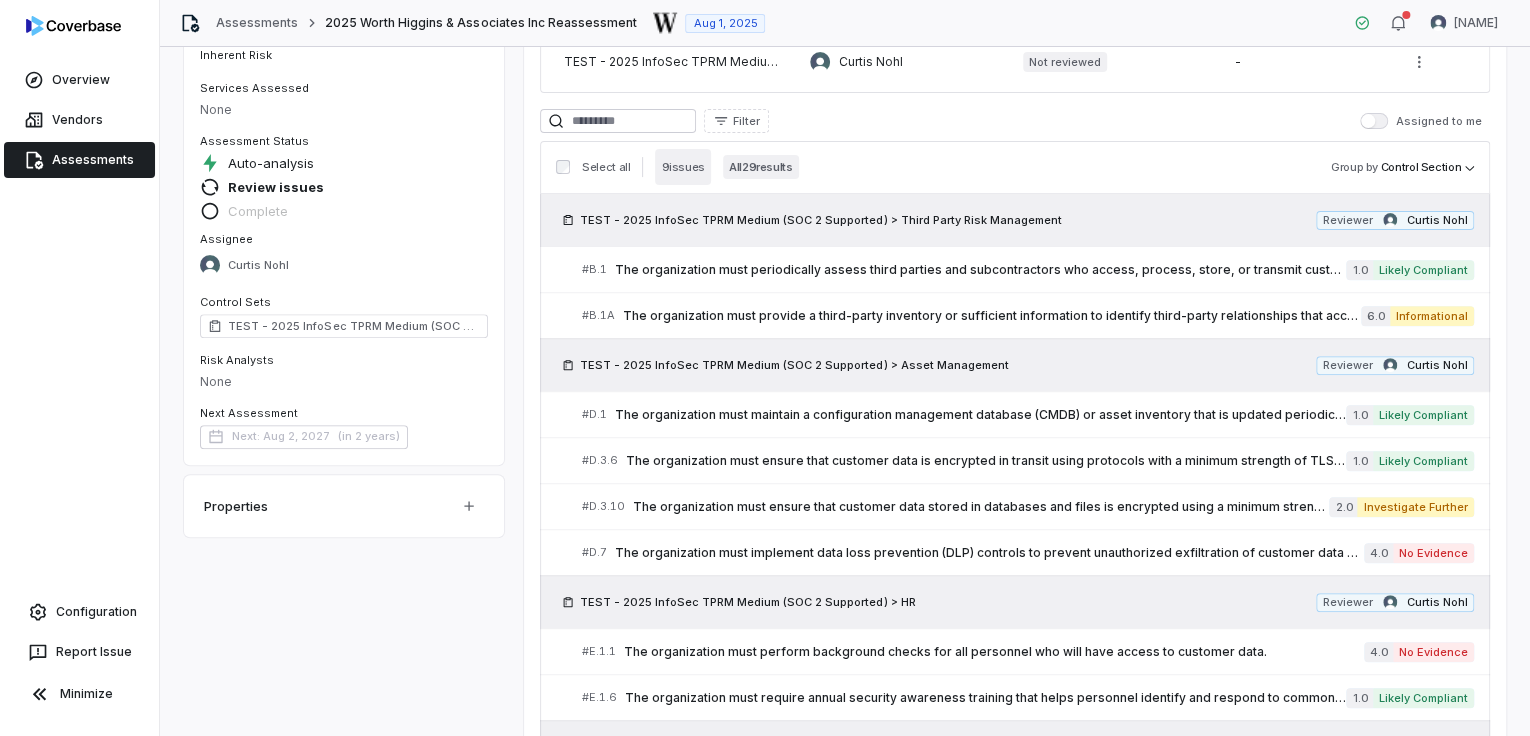 click on "9  issues" at bounding box center [682, 167] 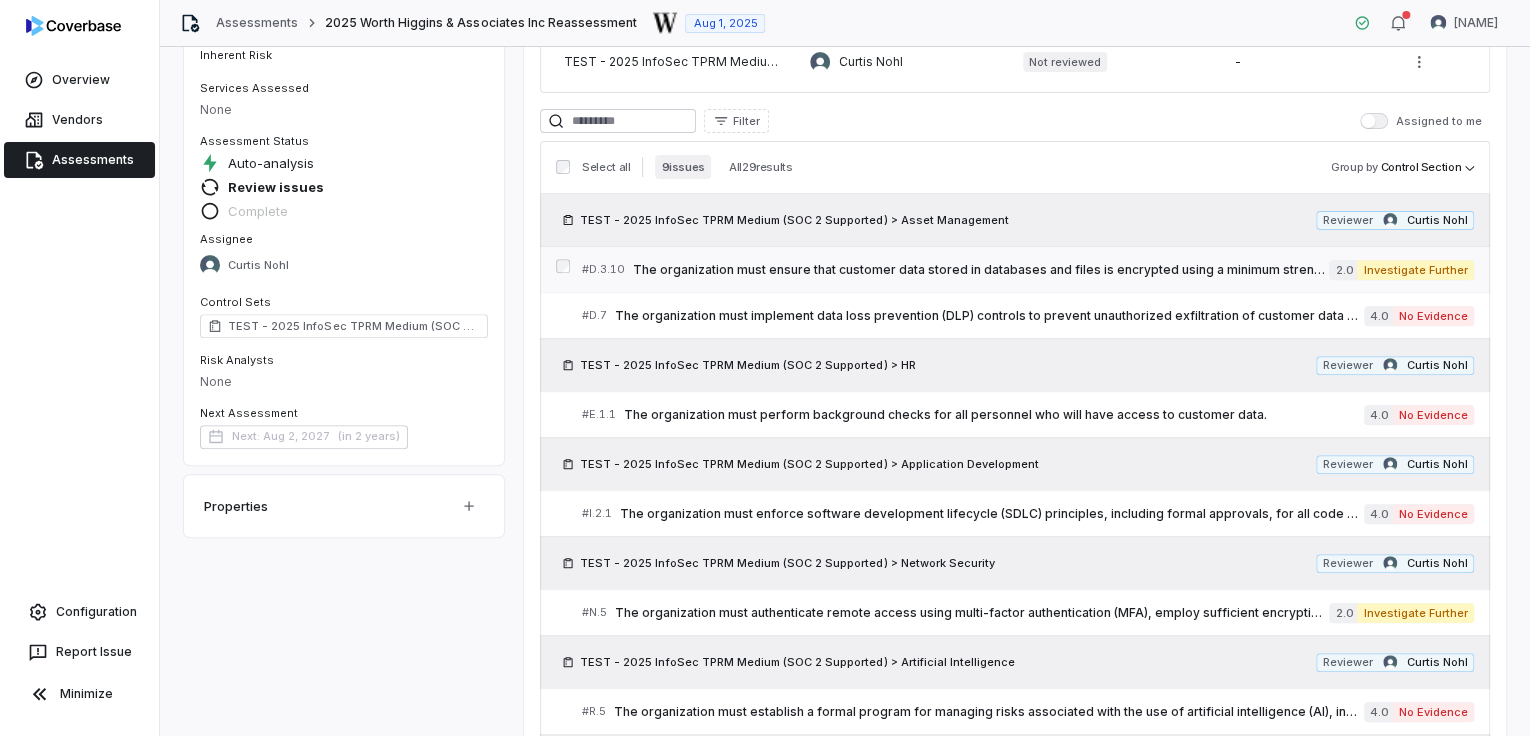 click on "# D.3.10 The organization must ensure that customer data stored in databases and files is encrypted using a minimum strength of AES 256, and that full-disk encryption is enabled on all assets used to access, process, store, or transmit customer data. 2.0 Investigate Further" at bounding box center [1028, 269] 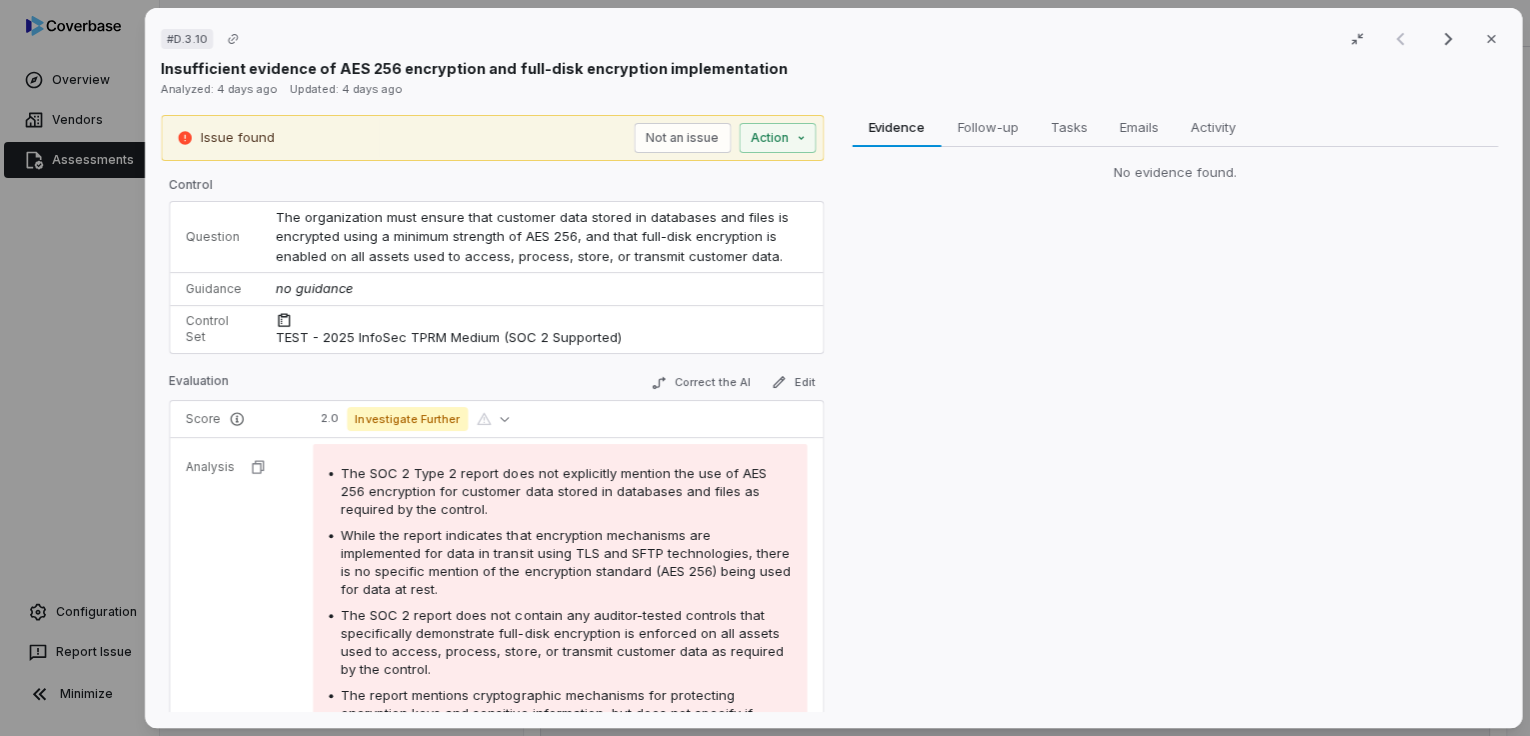 scroll, scrollTop: 266, scrollLeft: 0, axis: vertical 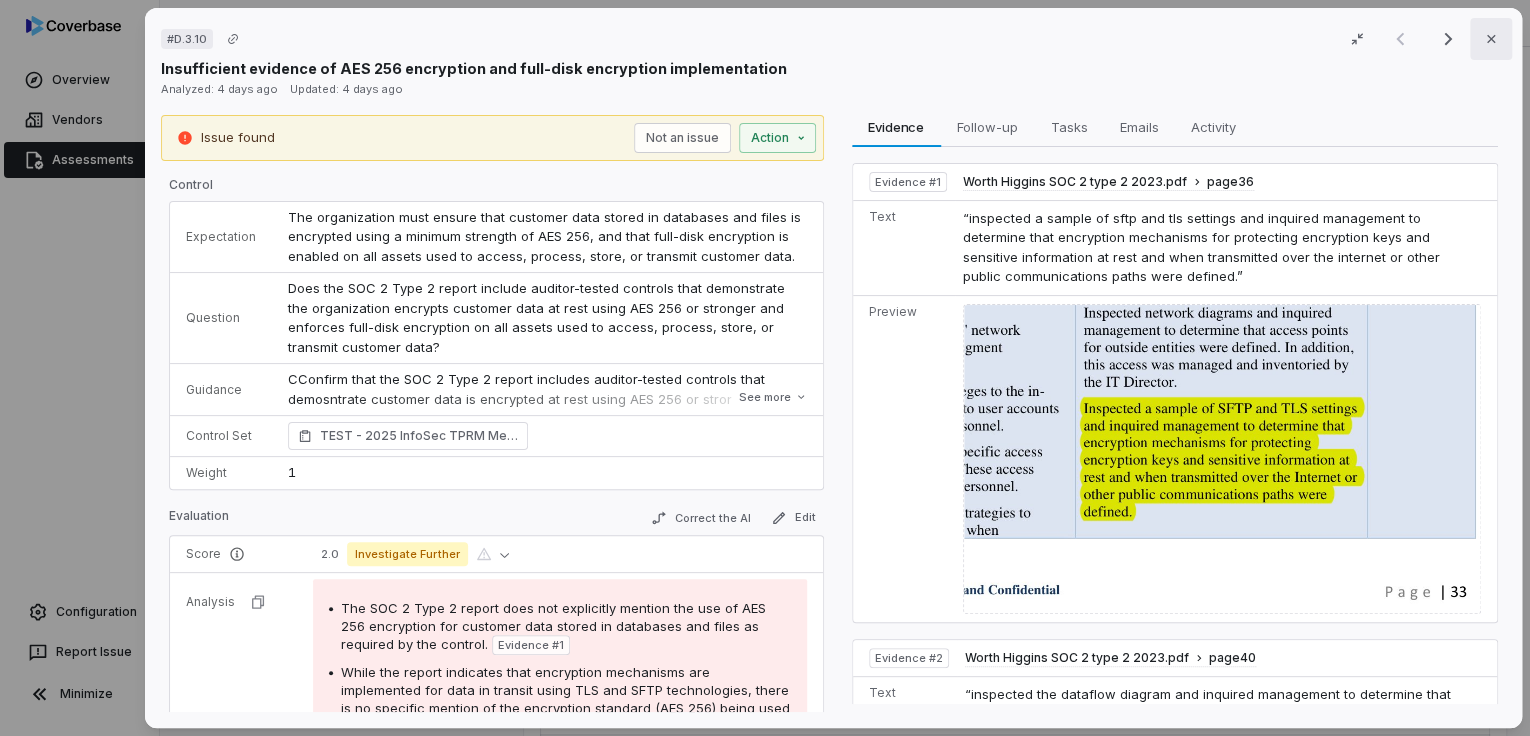 click 